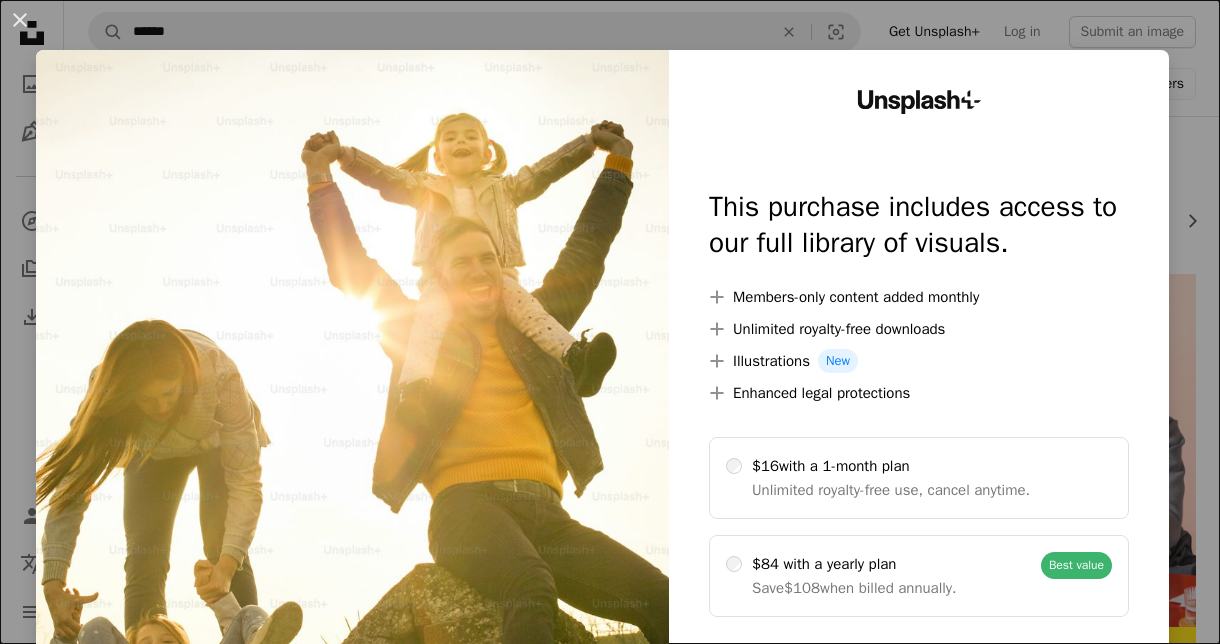 scroll, scrollTop: 11834, scrollLeft: 0, axis: vertical 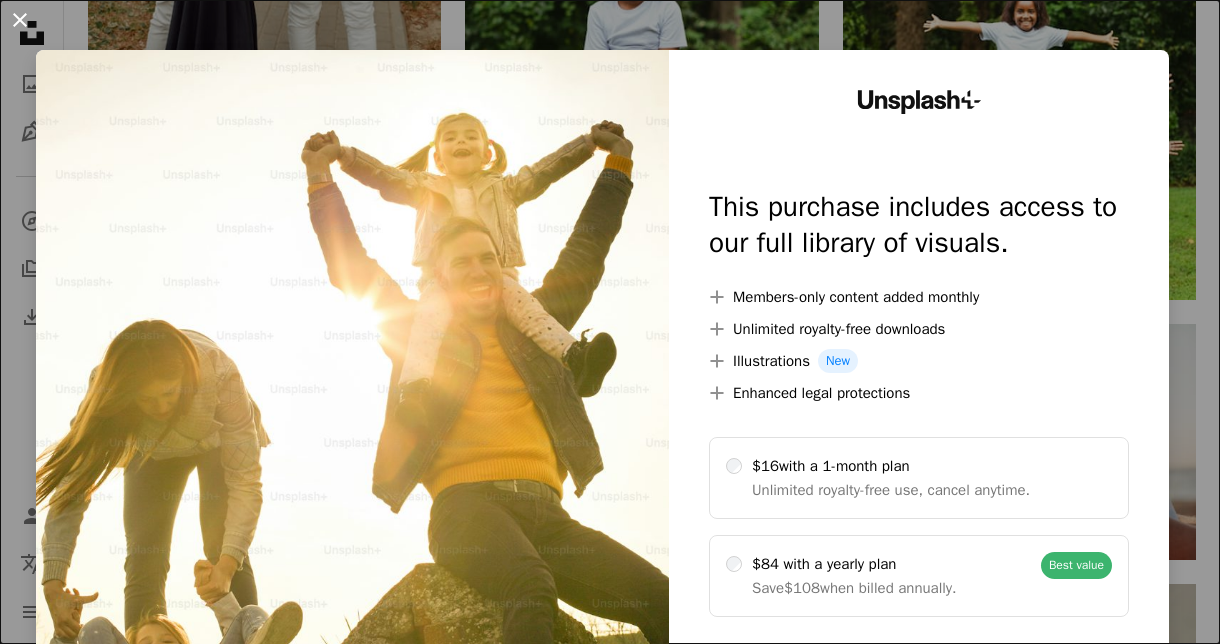 click on "An X shape" at bounding box center (20, 20) 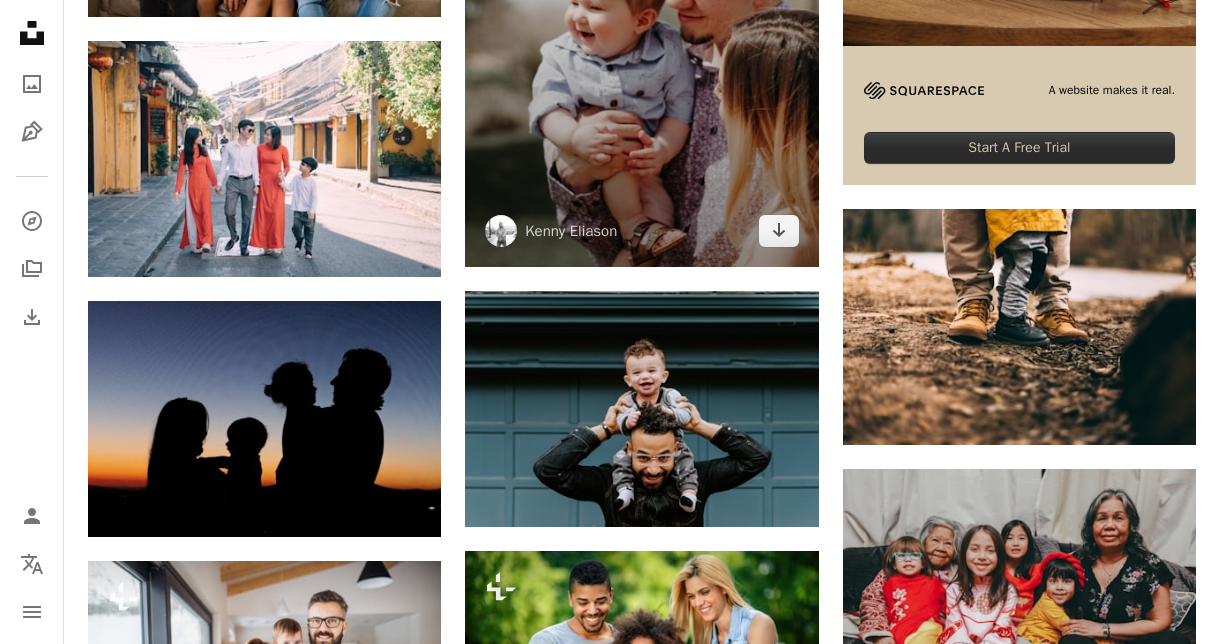 scroll, scrollTop: 7507, scrollLeft: 0, axis: vertical 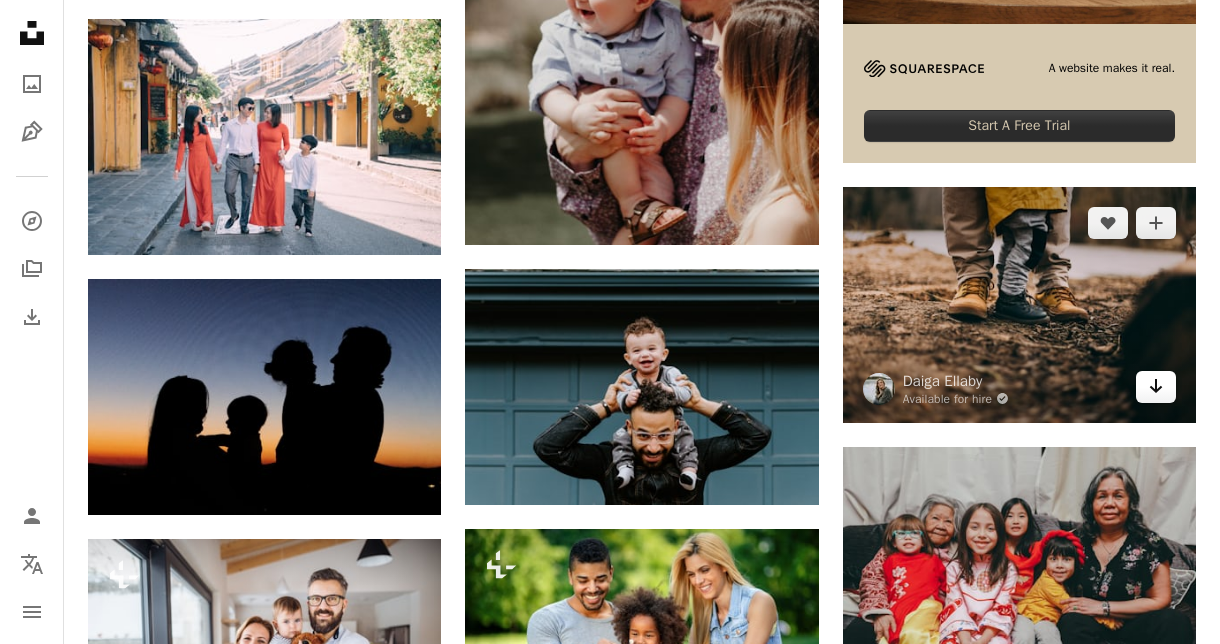 click on "Arrow pointing down" at bounding box center (1156, 387) 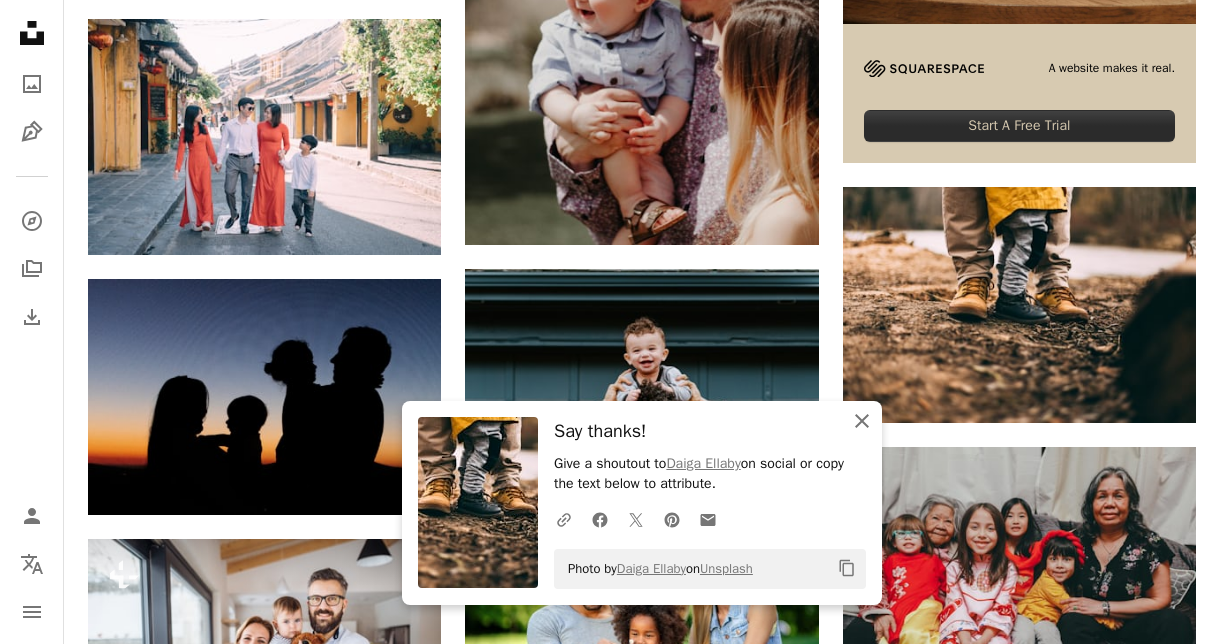 click on "An X shape" 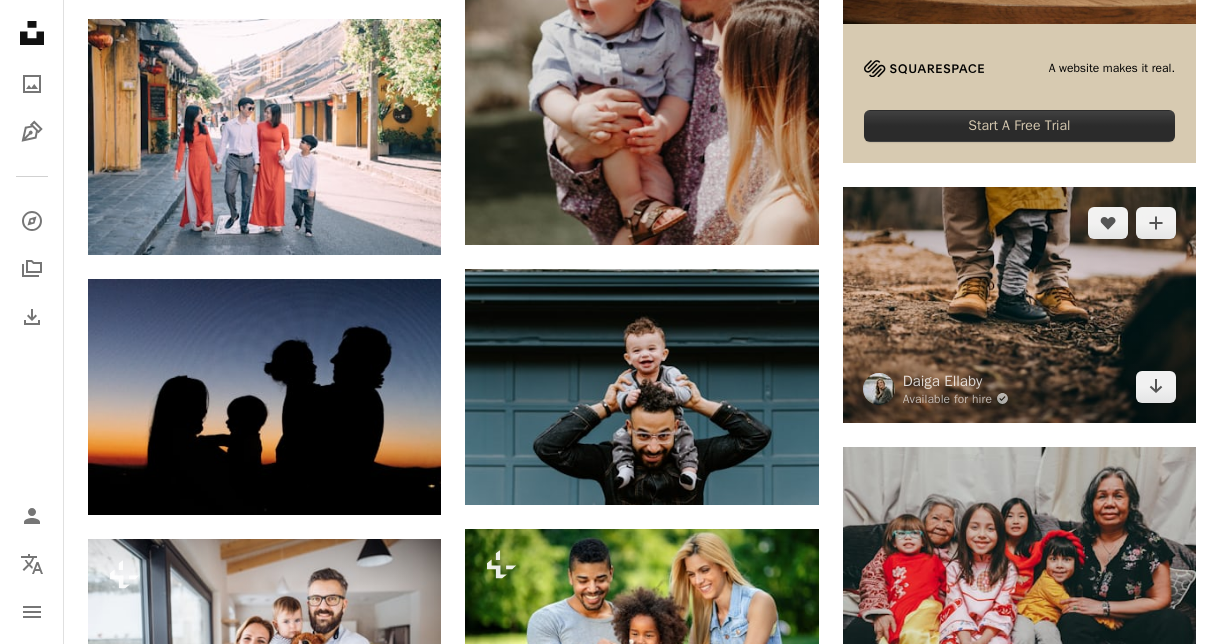 click at bounding box center (1019, 305) 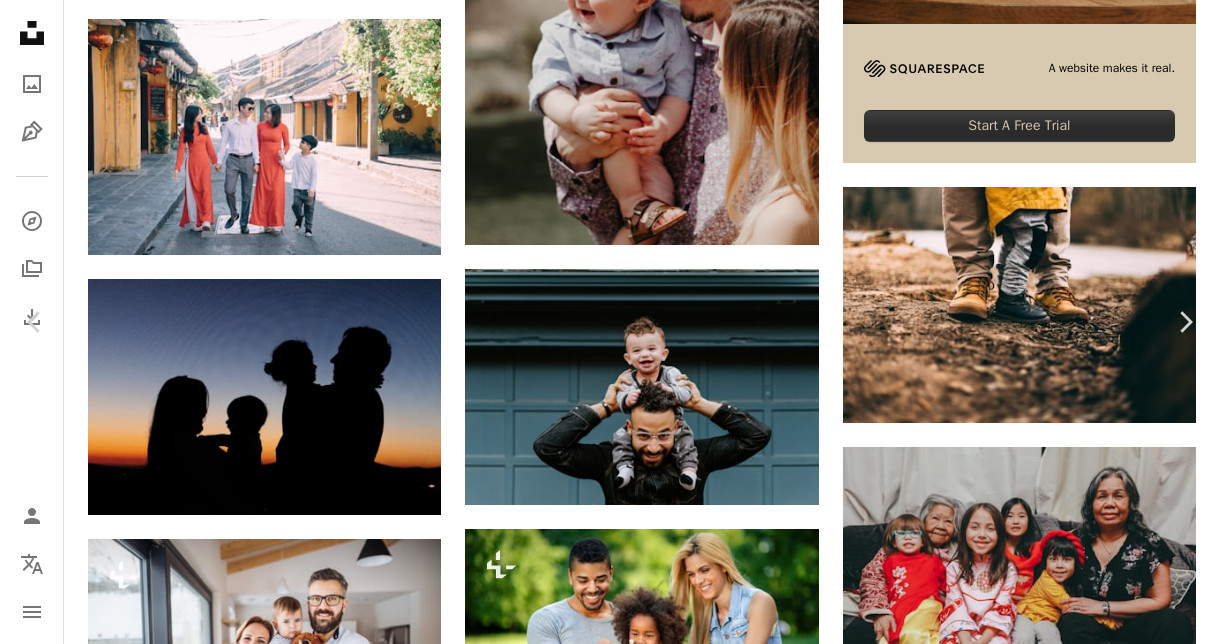 scroll, scrollTop: 12182, scrollLeft: 0, axis: vertical 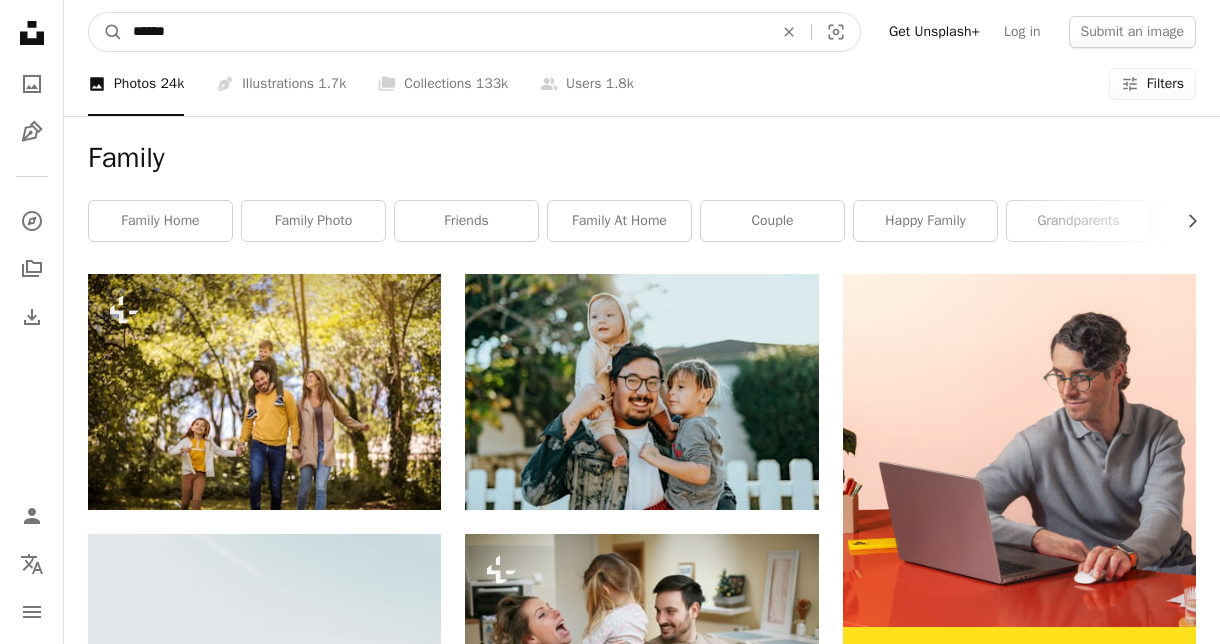 click on "******" at bounding box center [445, 32] 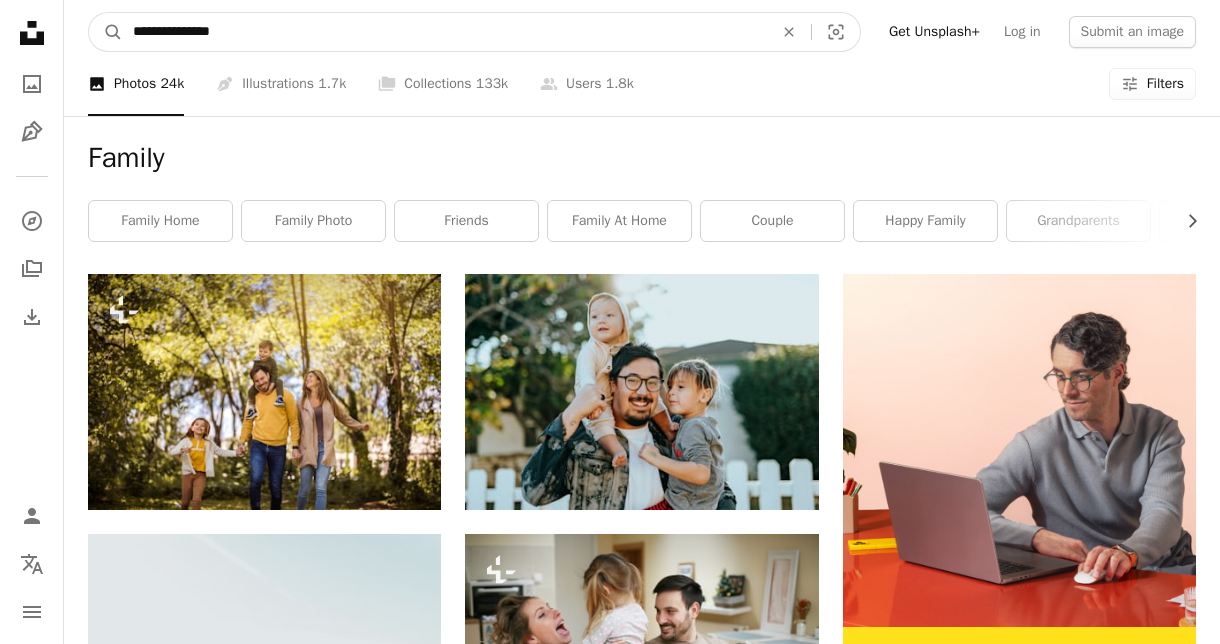 type on "**********" 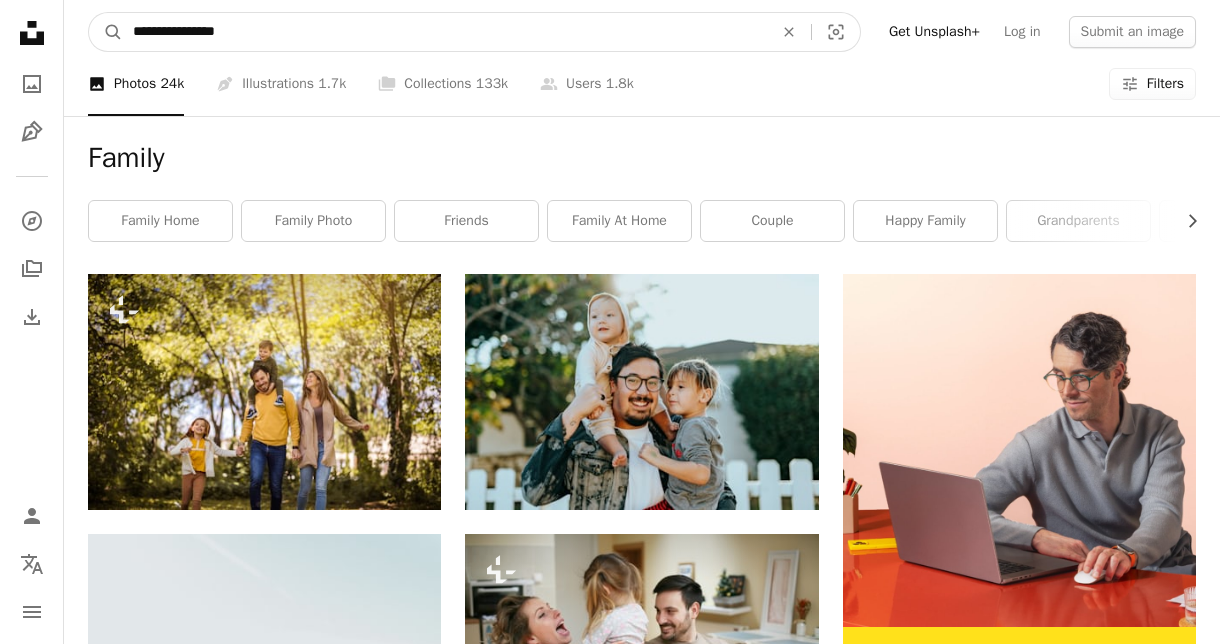 click on "A magnifying glass" at bounding box center [106, 32] 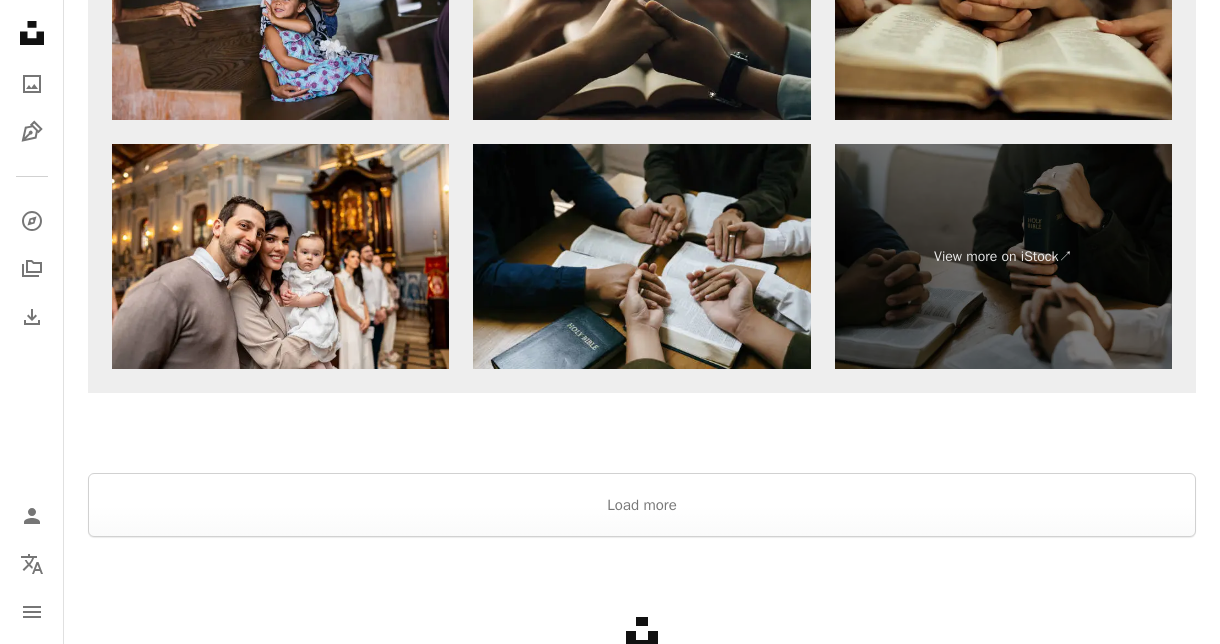 scroll, scrollTop: 2759, scrollLeft: 0, axis: vertical 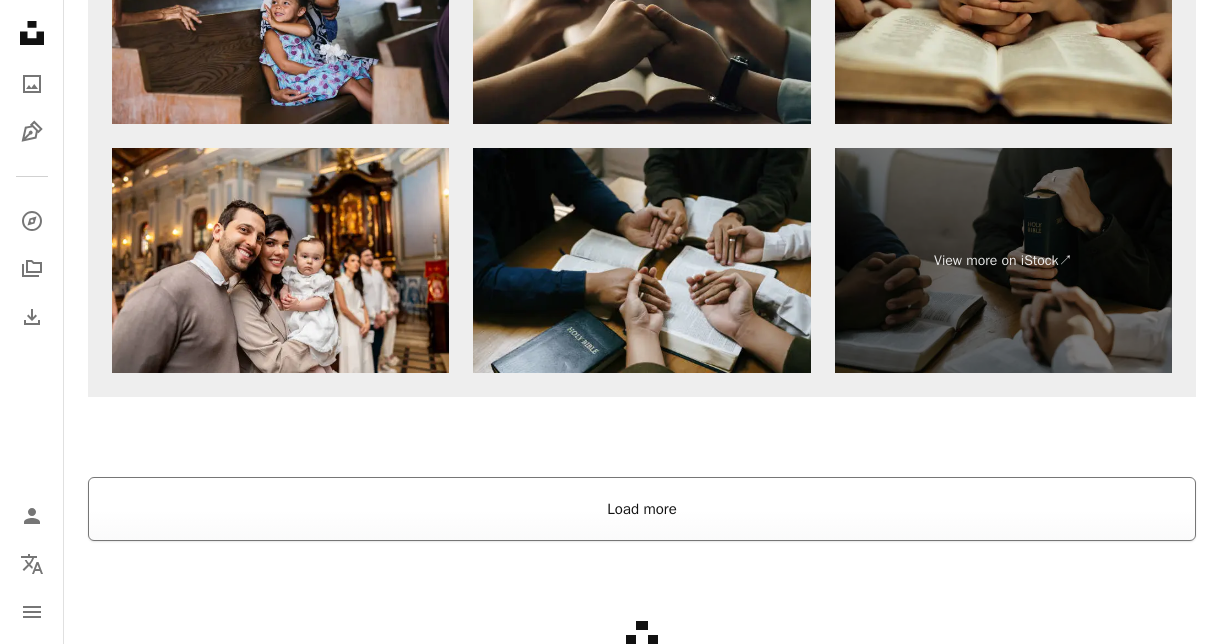 click on "Load more" at bounding box center (642, 509) 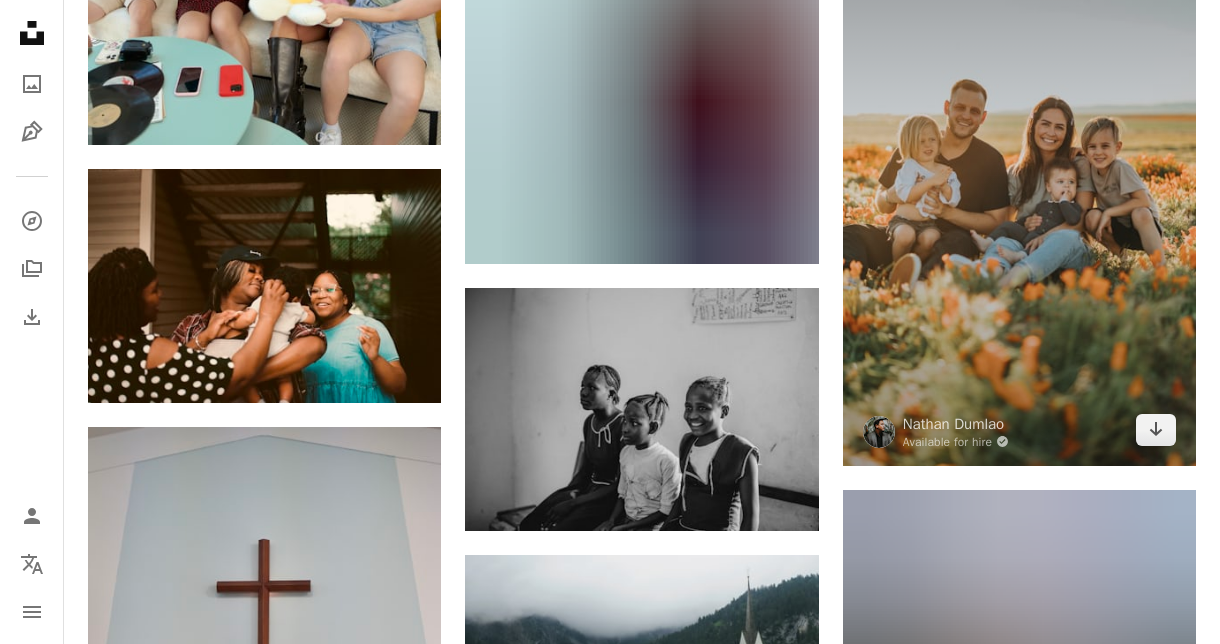 scroll, scrollTop: 20610, scrollLeft: 0, axis: vertical 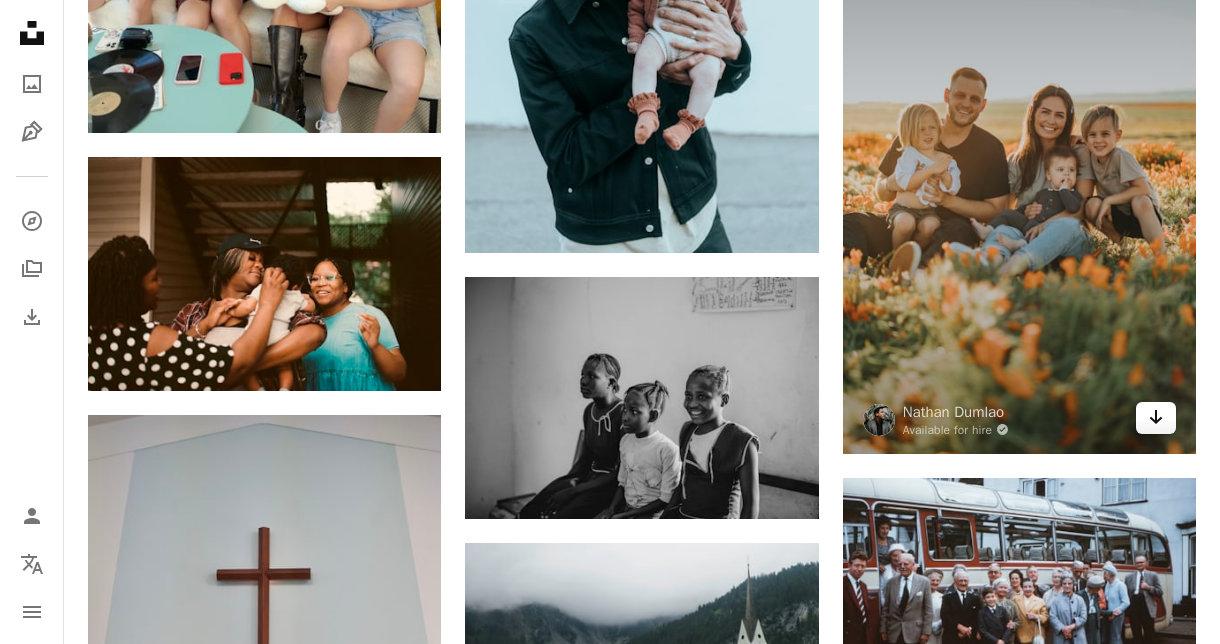 click on "Arrow pointing down" 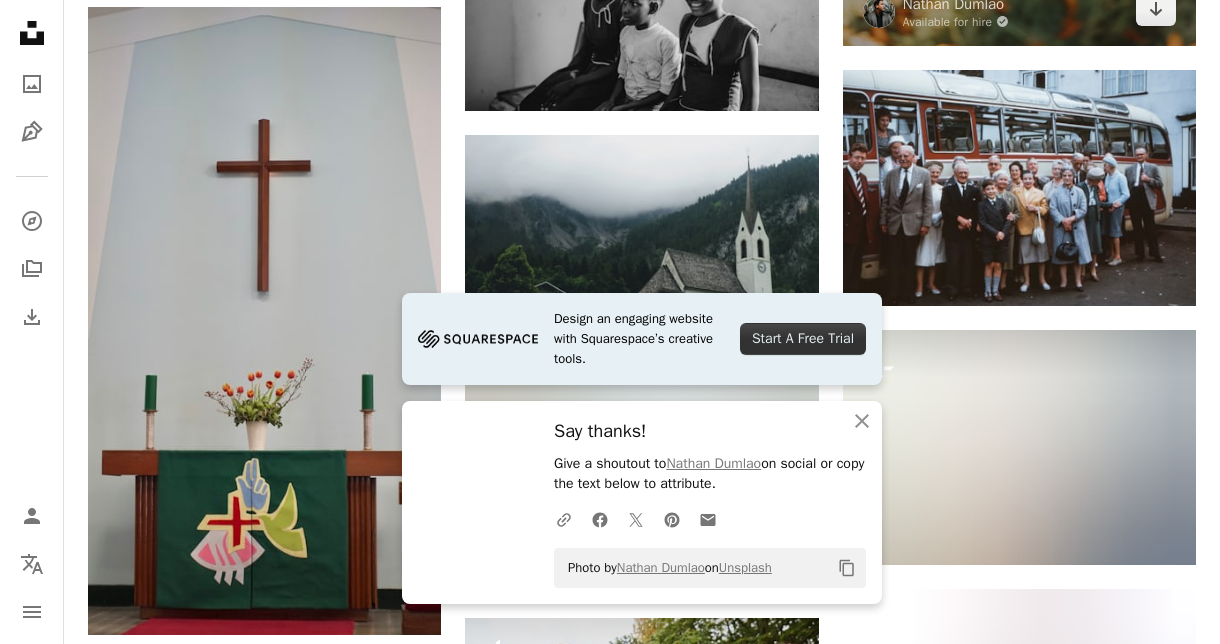 scroll, scrollTop: 21035, scrollLeft: 0, axis: vertical 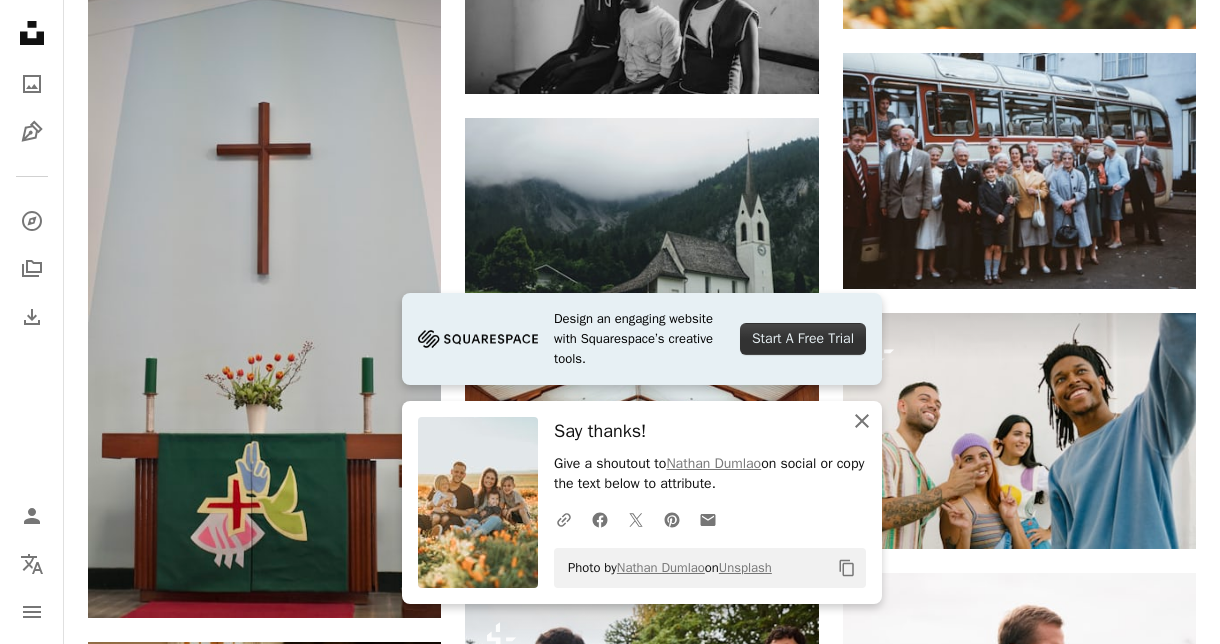 click on "An X shape" 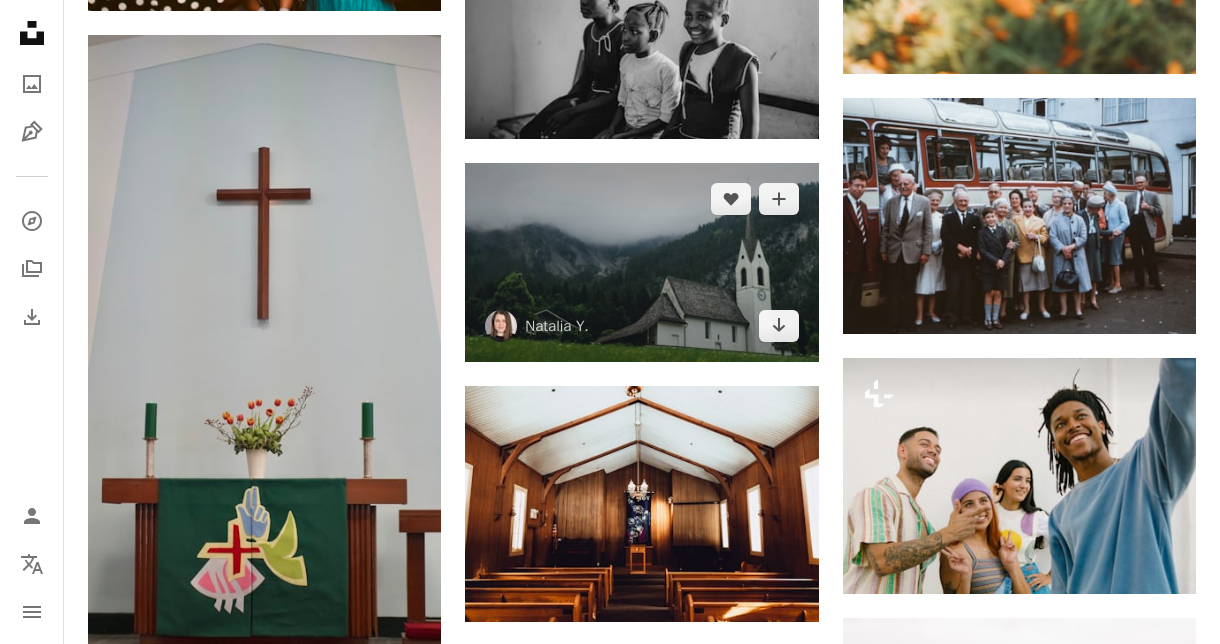 scroll, scrollTop: 20990, scrollLeft: 0, axis: vertical 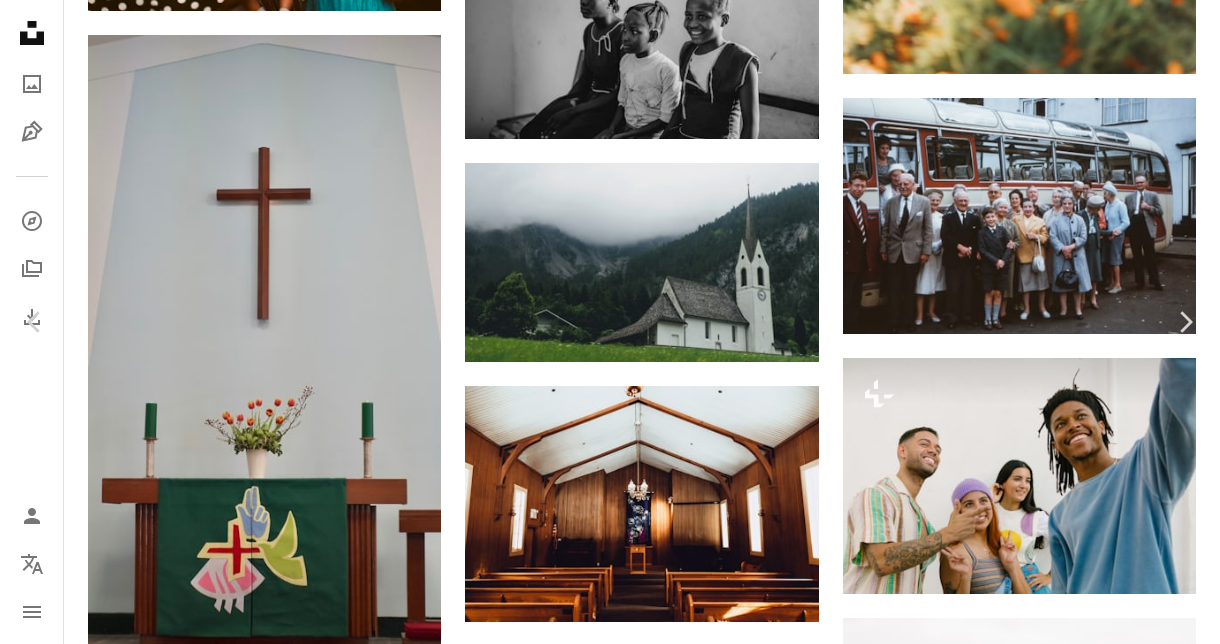 click on "Download free" at bounding box center [1021, 4654] 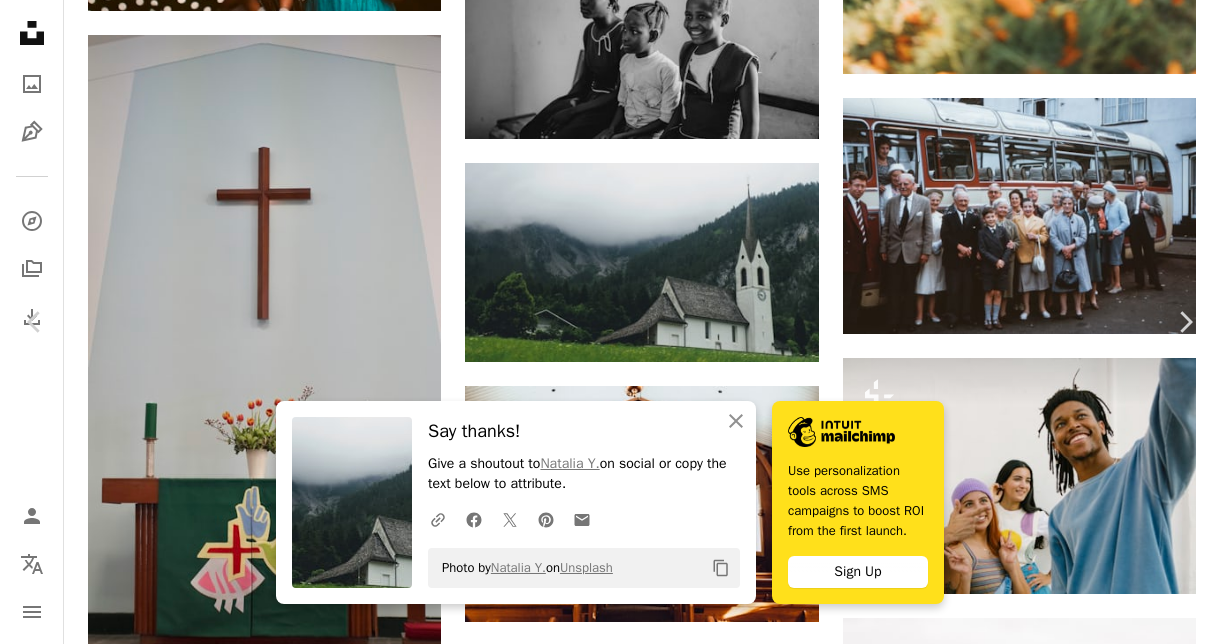 scroll, scrollTop: 2, scrollLeft: 0, axis: vertical 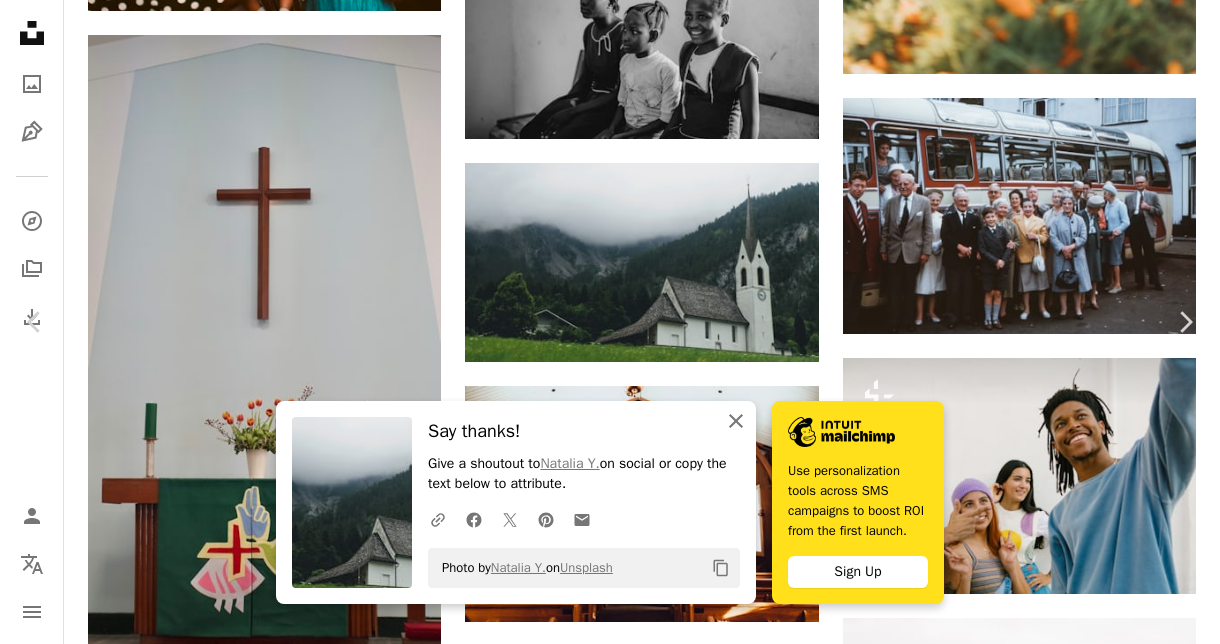 click on "An X shape" 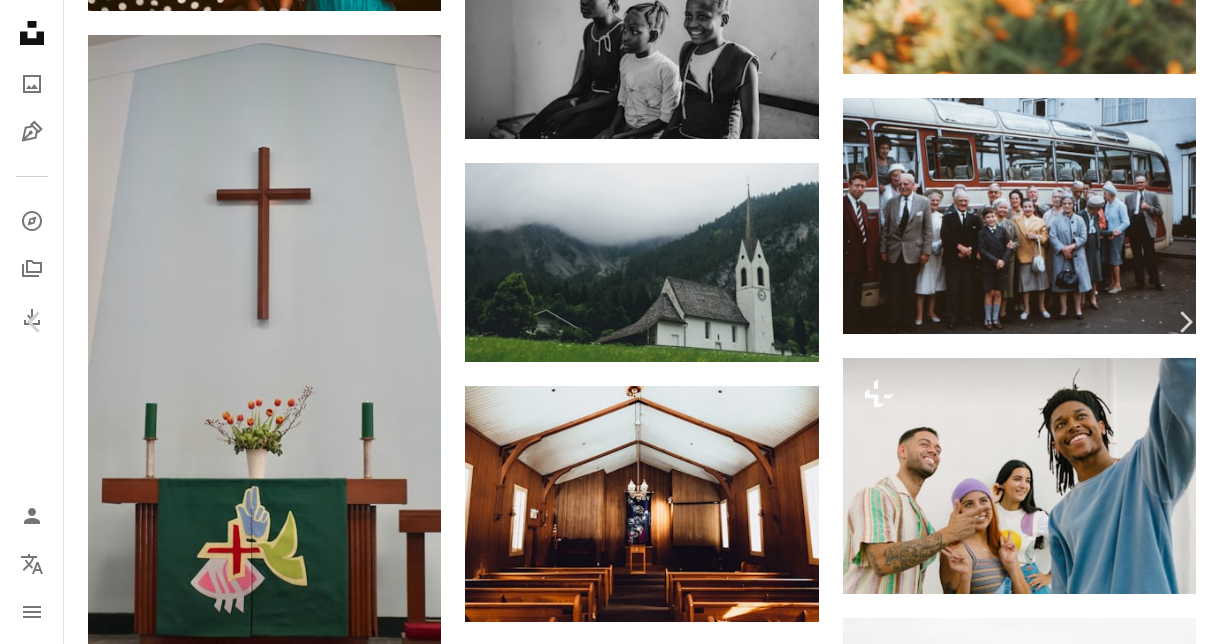 click on "An X shape" at bounding box center (20, 20) 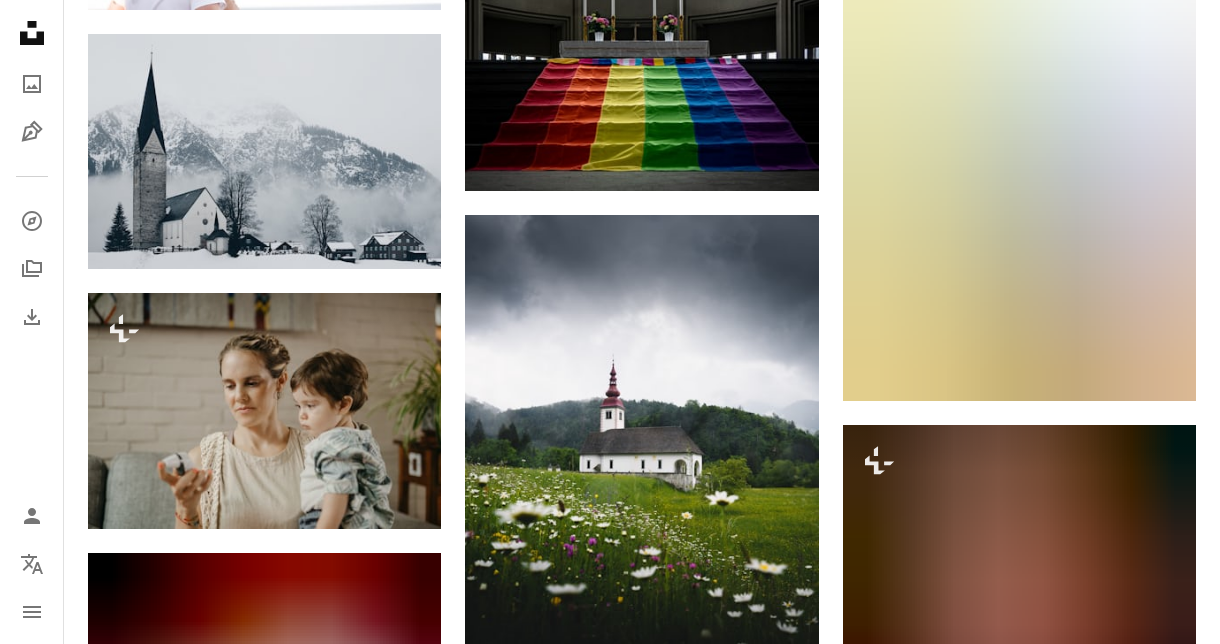 scroll, scrollTop: 27874, scrollLeft: 0, axis: vertical 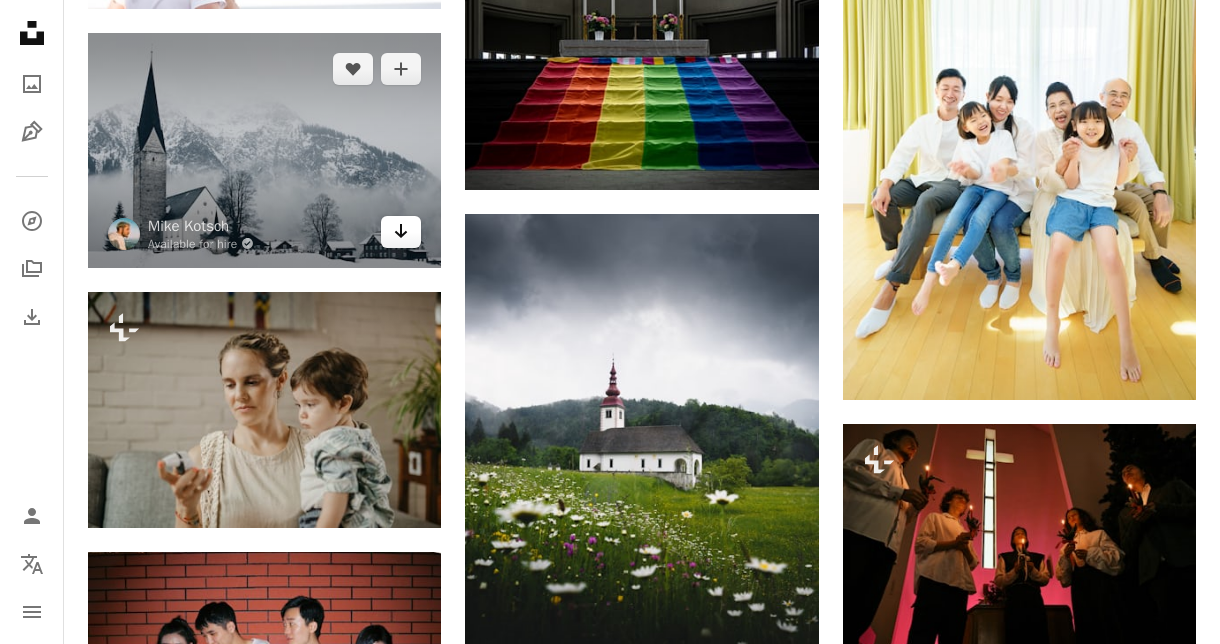 click 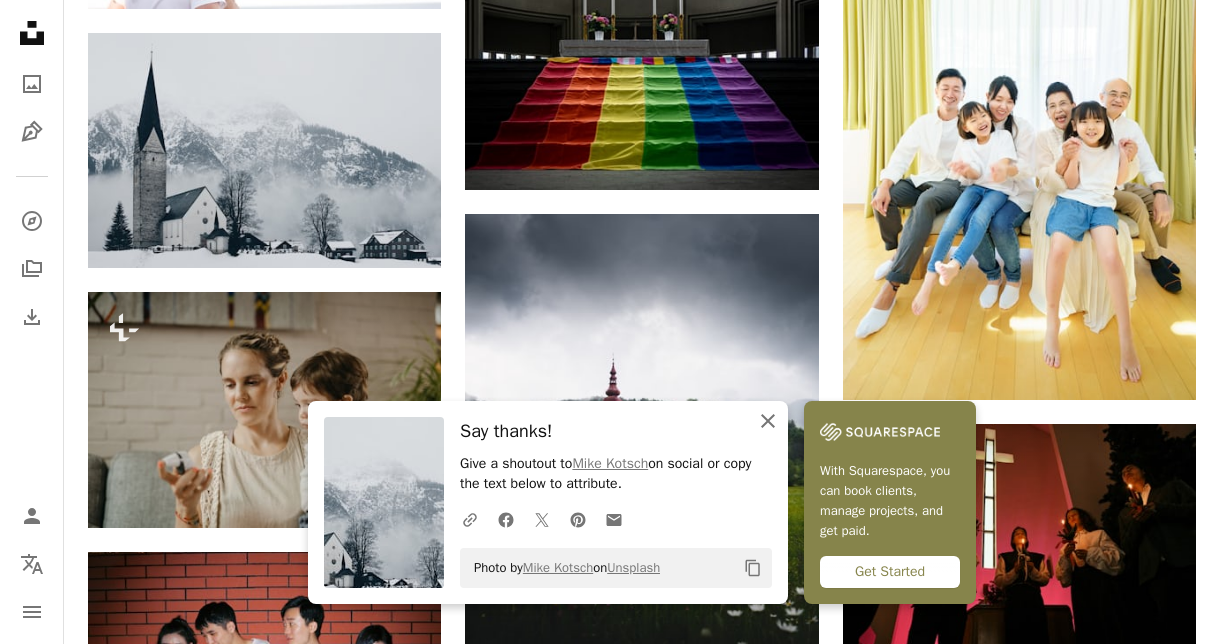 click on "An X shape" 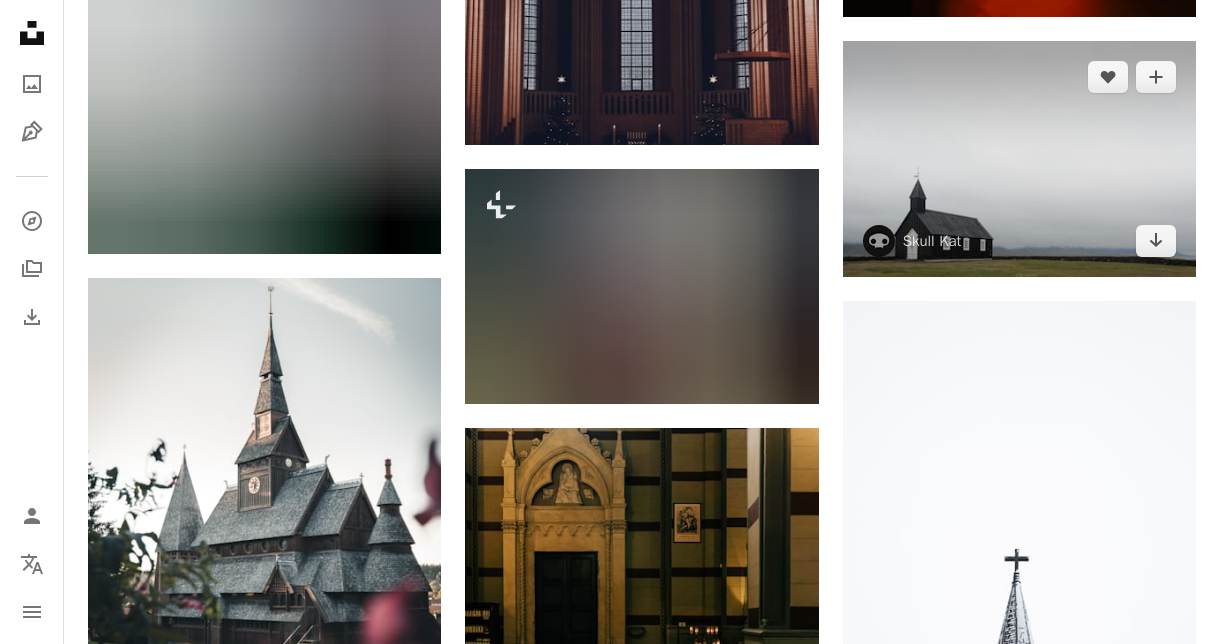 scroll, scrollTop: 31501, scrollLeft: 0, axis: vertical 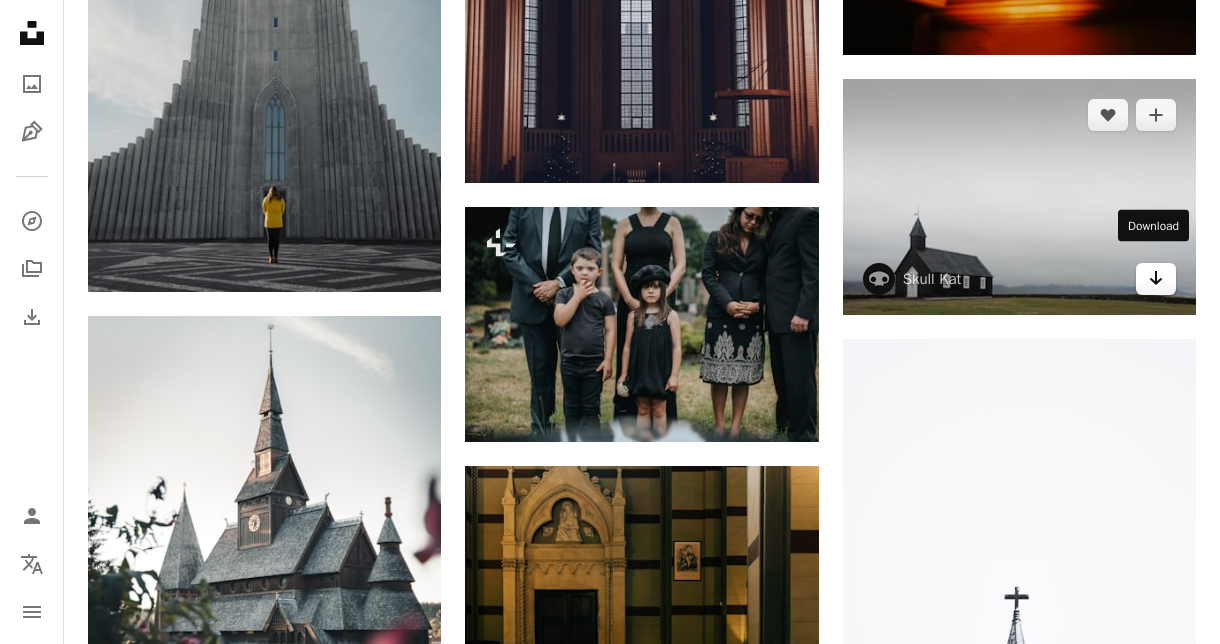 click 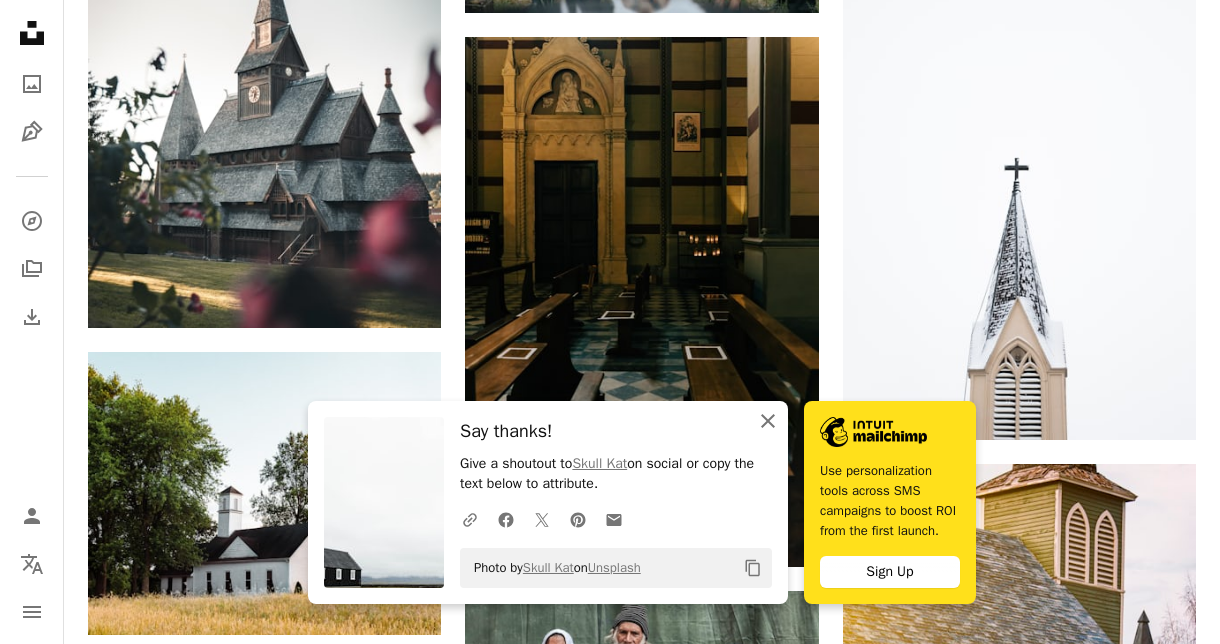 click 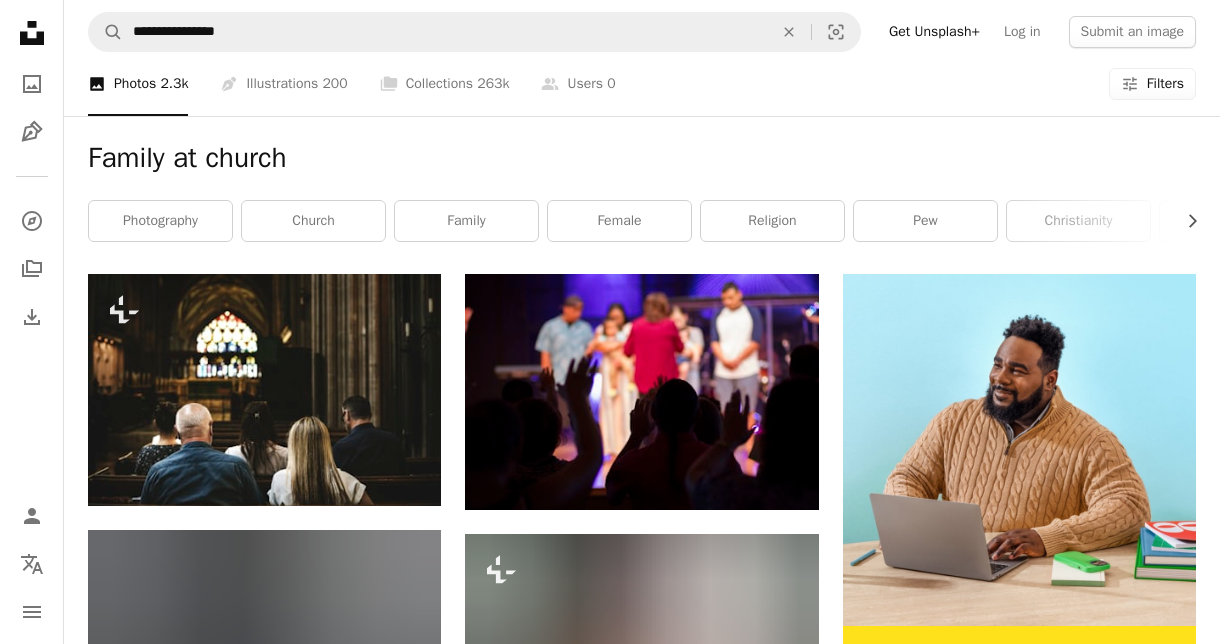 scroll, scrollTop: 0, scrollLeft: 0, axis: both 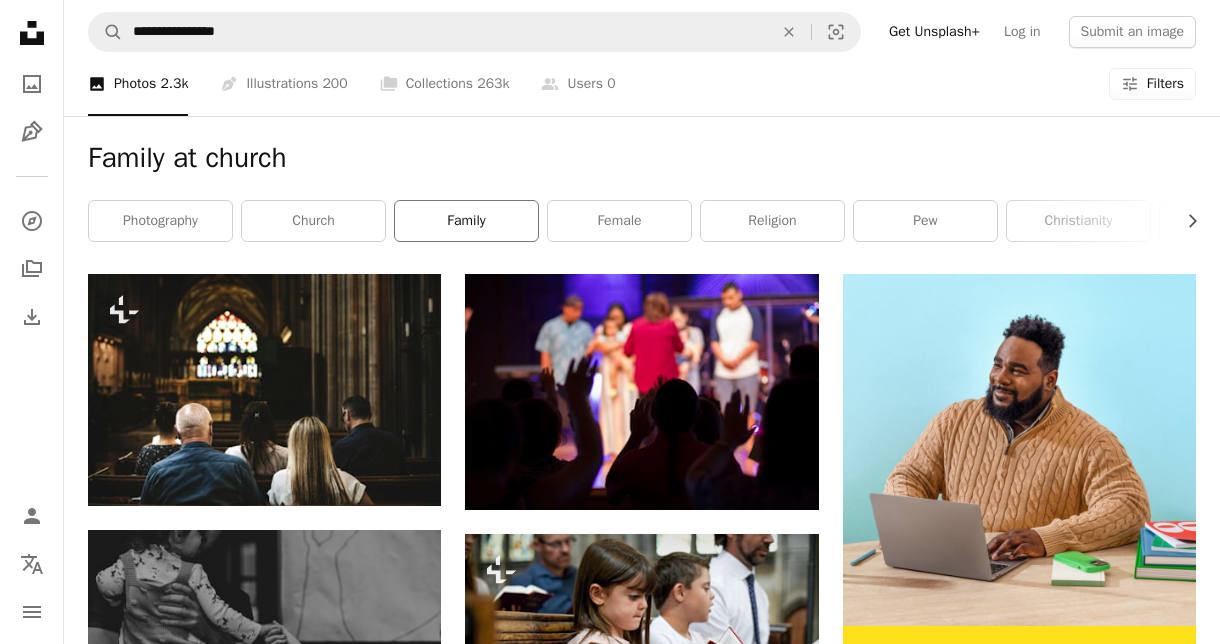 click on "family" at bounding box center (466, 221) 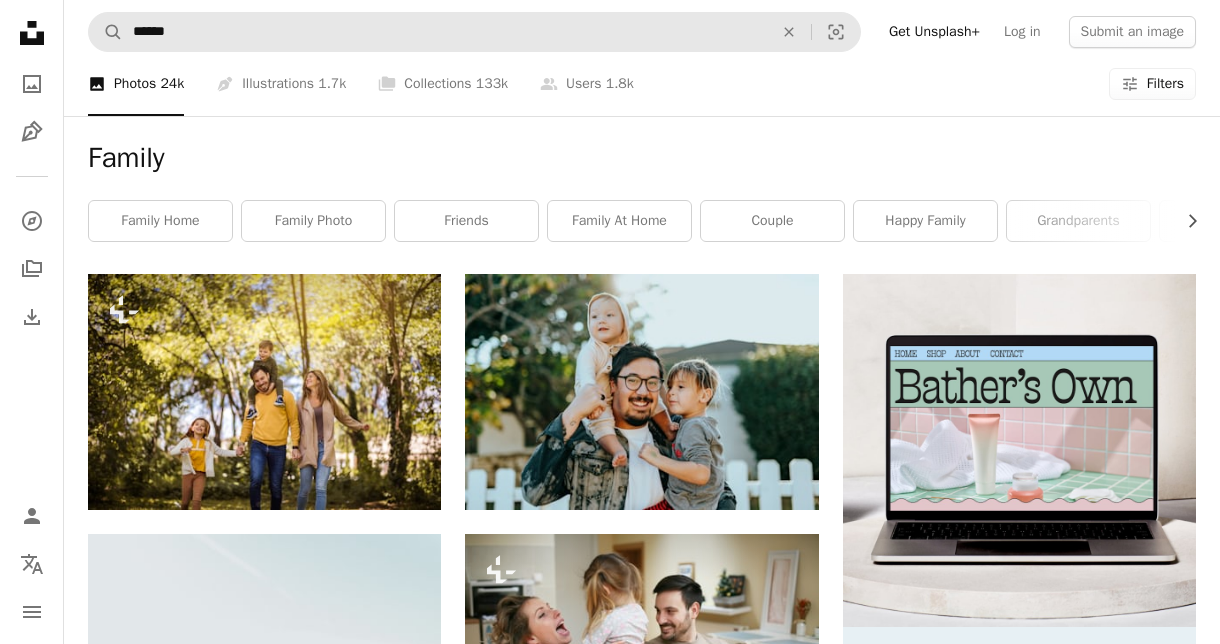 scroll, scrollTop: 0, scrollLeft: 0, axis: both 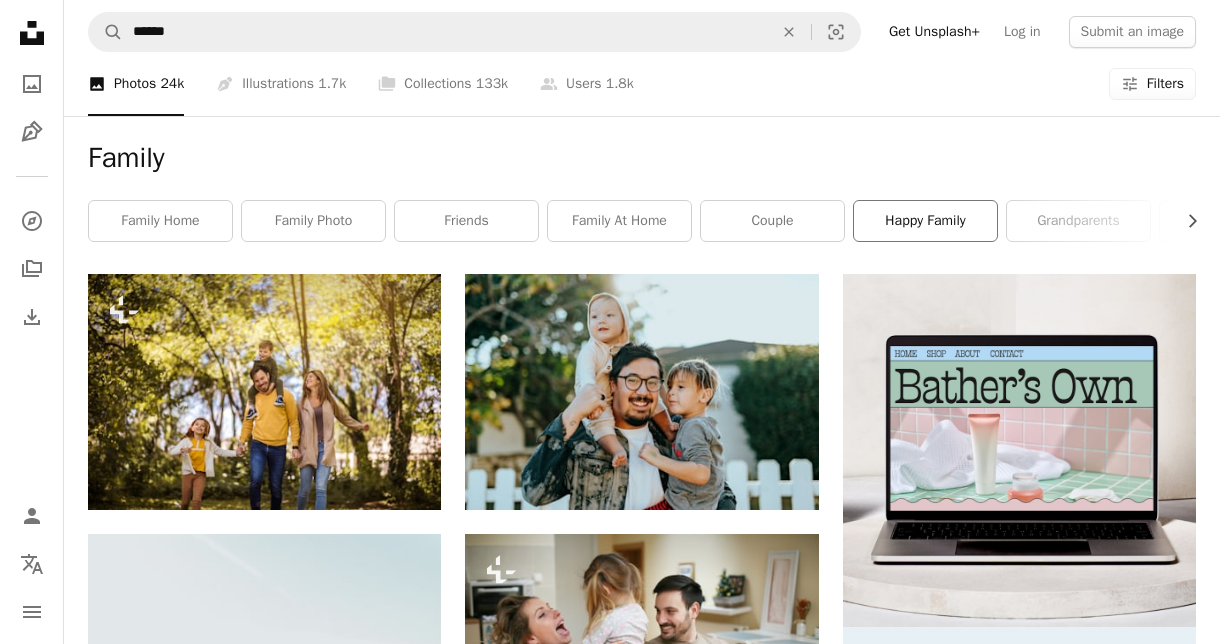 click on "happy family" at bounding box center (925, 221) 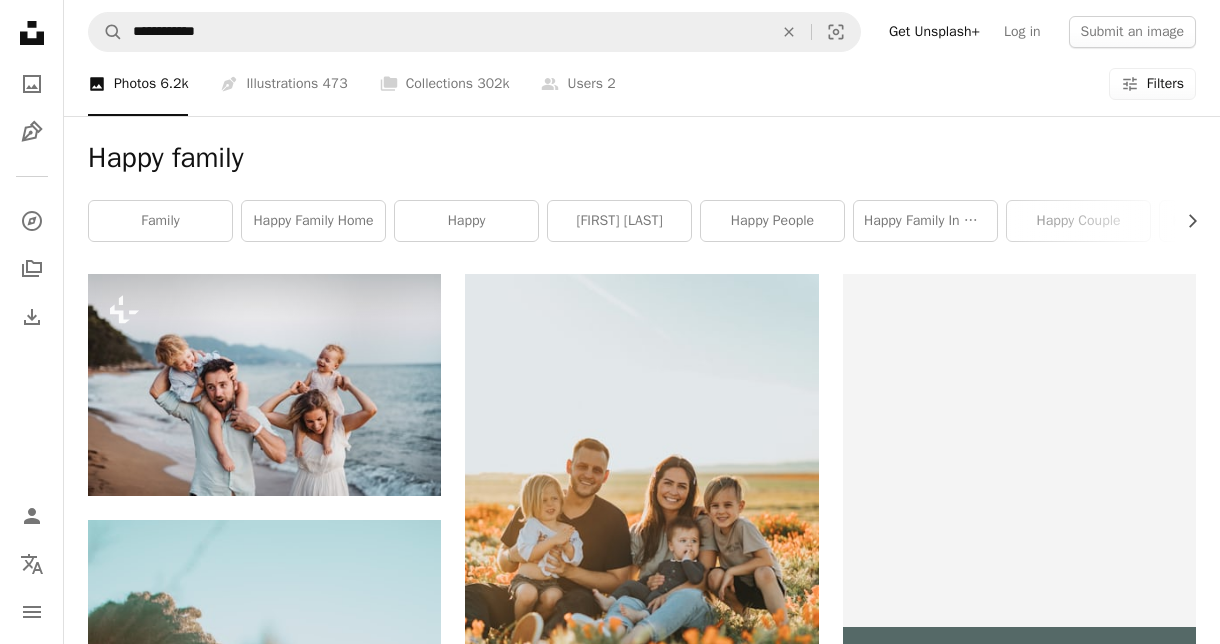 scroll, scrollTop: 0, scrollLeft: 0, axis: both 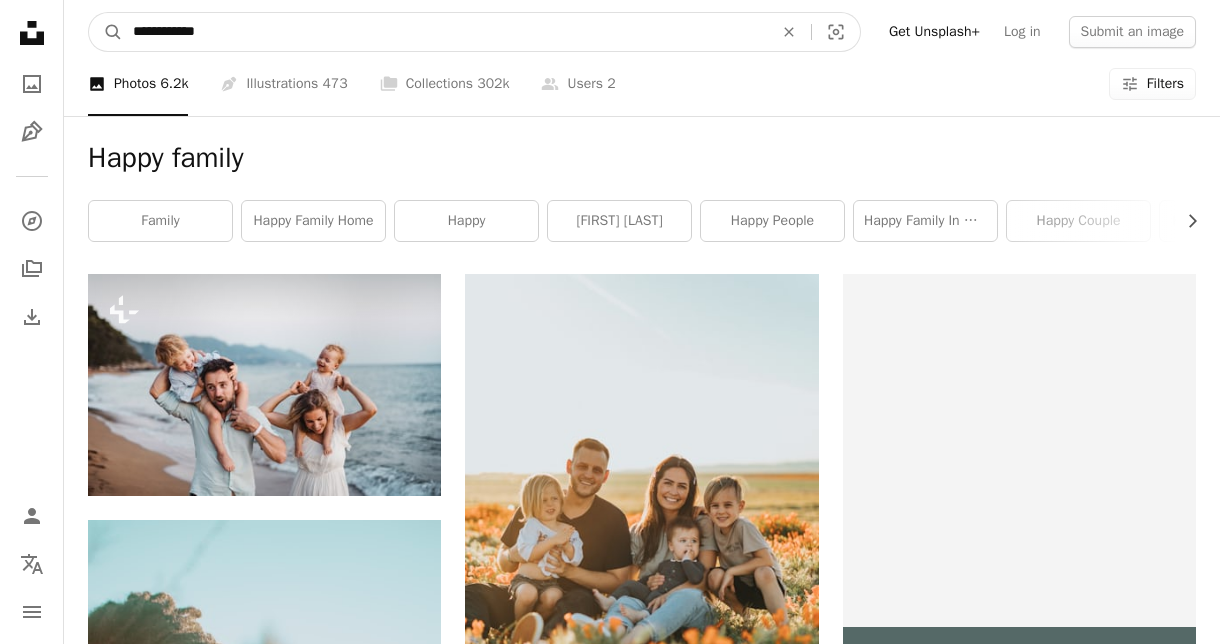 click on "**********" at bounding box center [445, 32] 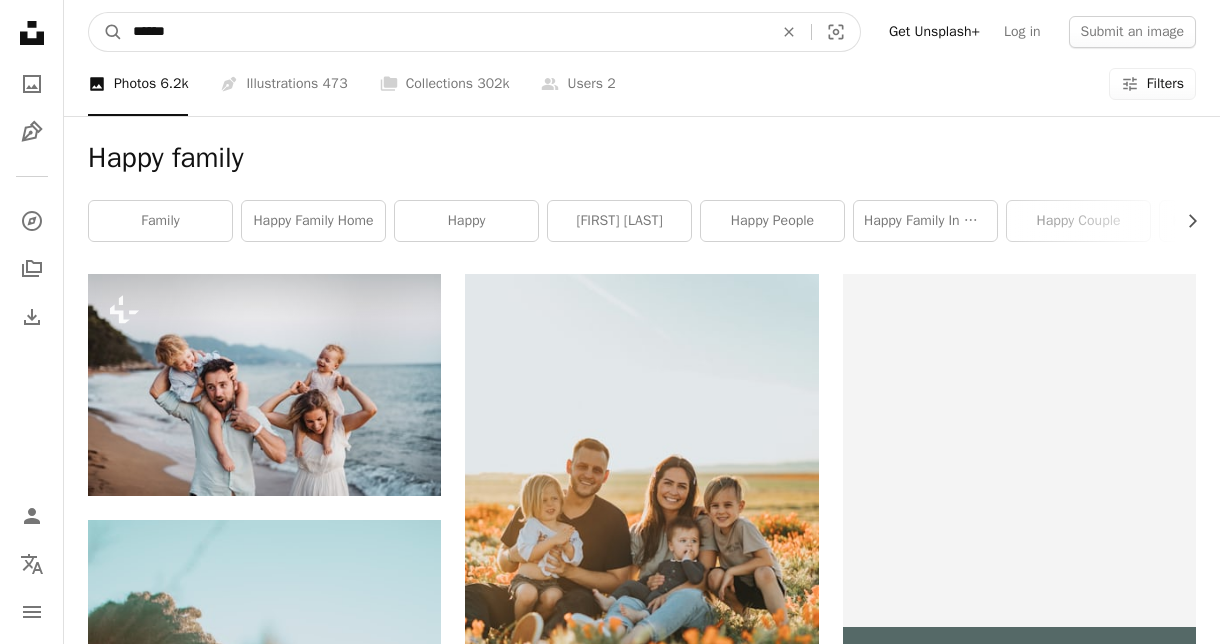 click on "******" at bounding box center (445, 32) 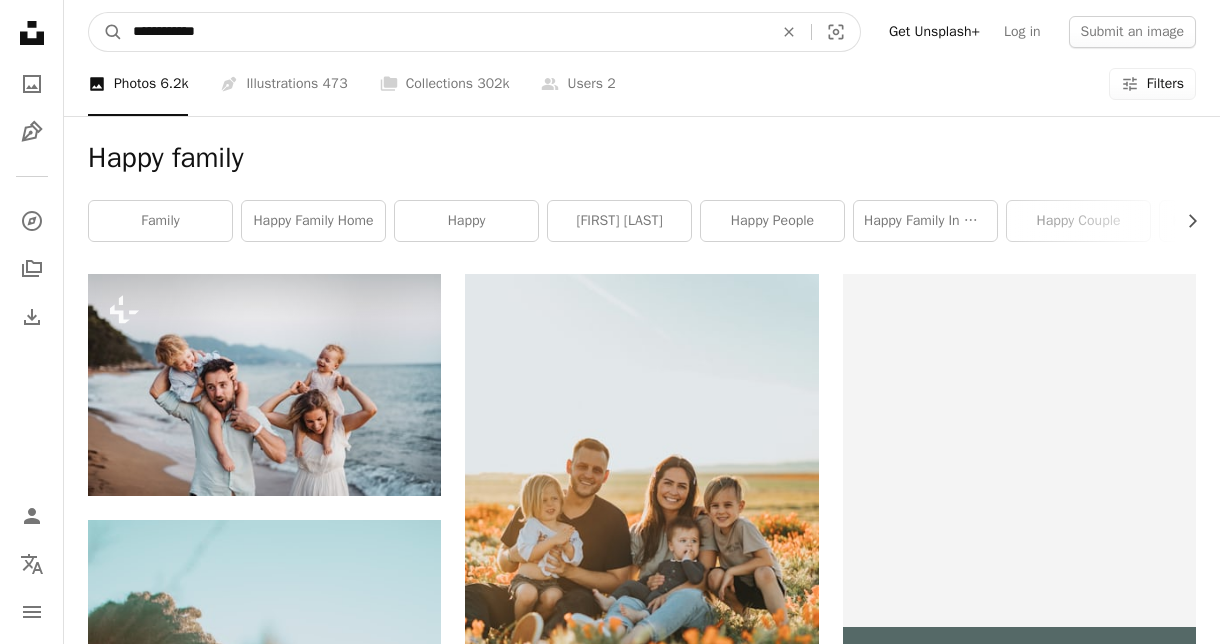type on "**********" 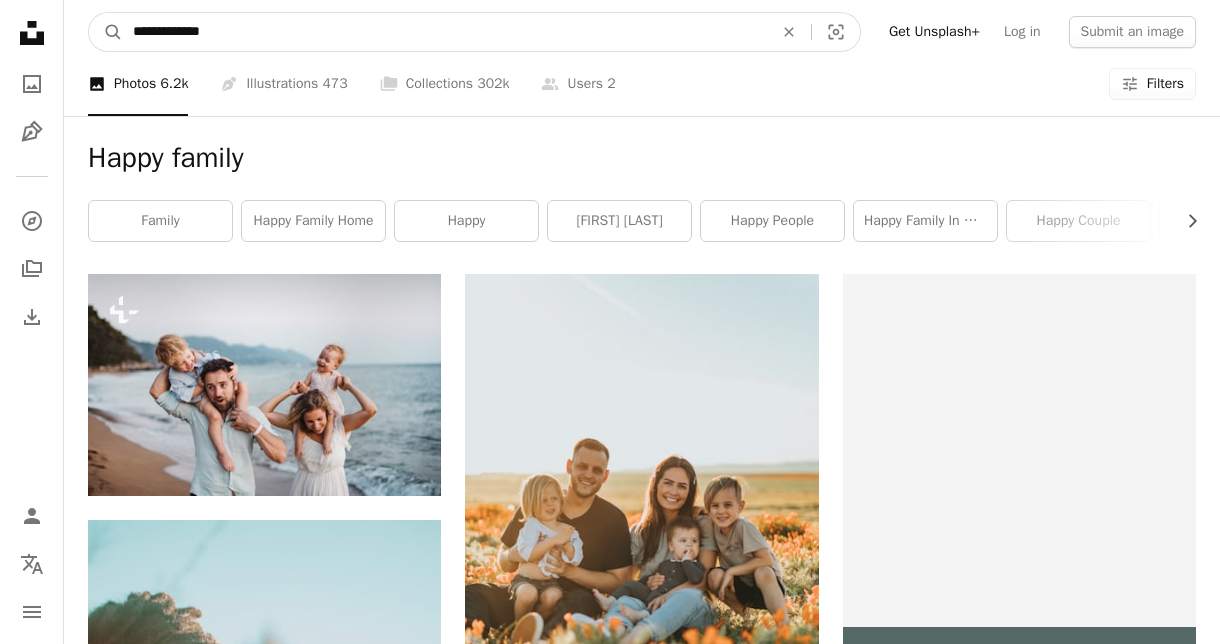 click on "A magnifying glass" at bounding box center [106, 32] 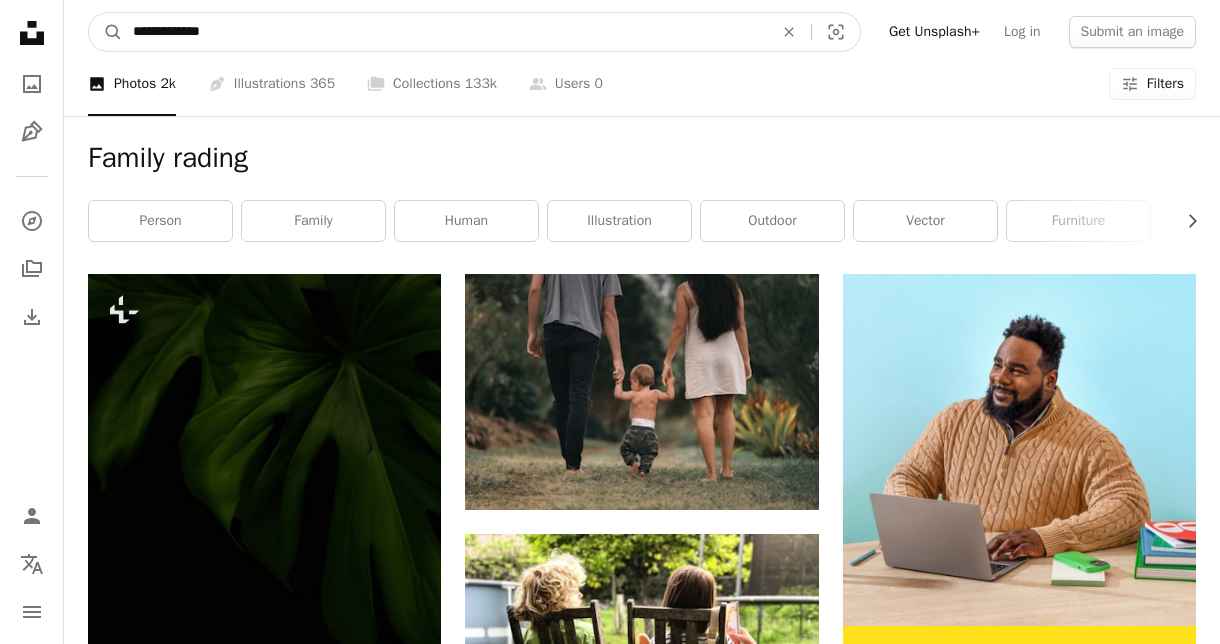 click on "**********" at bounding box center (445, 32) 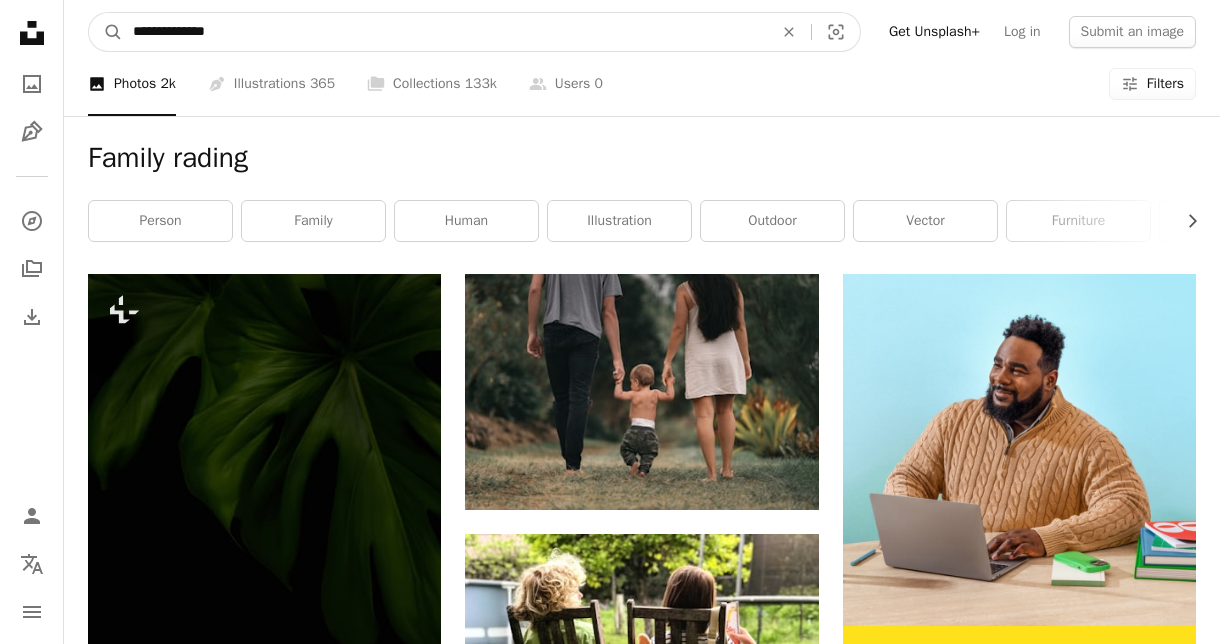 click on "A magnifying glass" at bounding box center (106, 32) 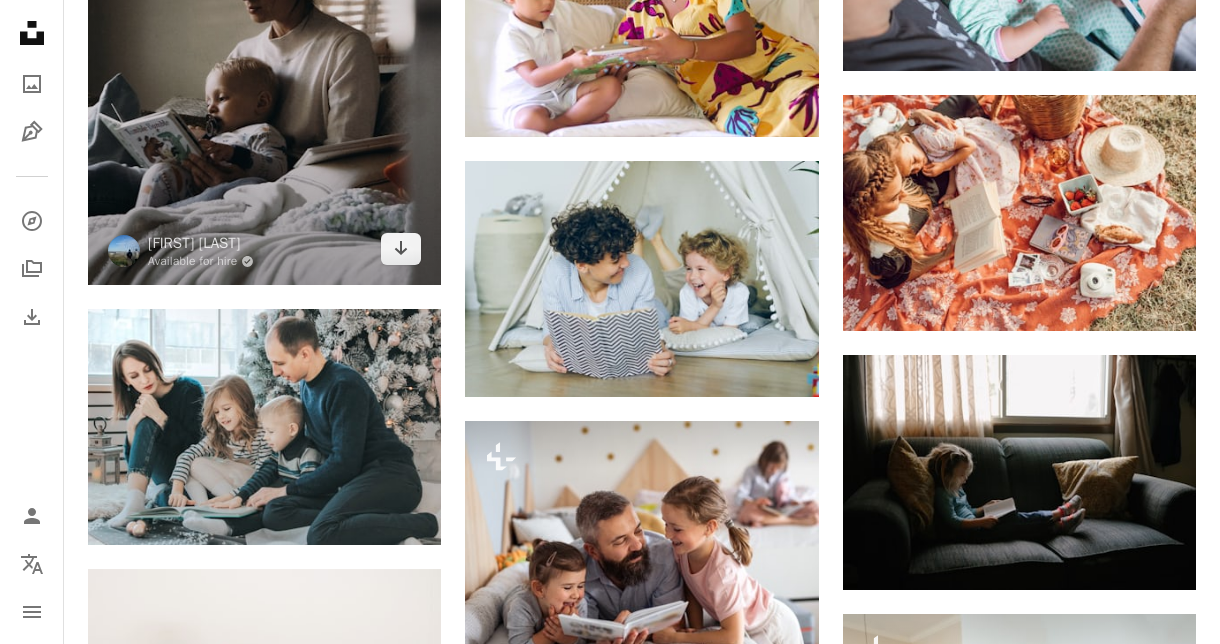 scroll, scrollTop: 974, scrollLeft: 0, axis: vertical 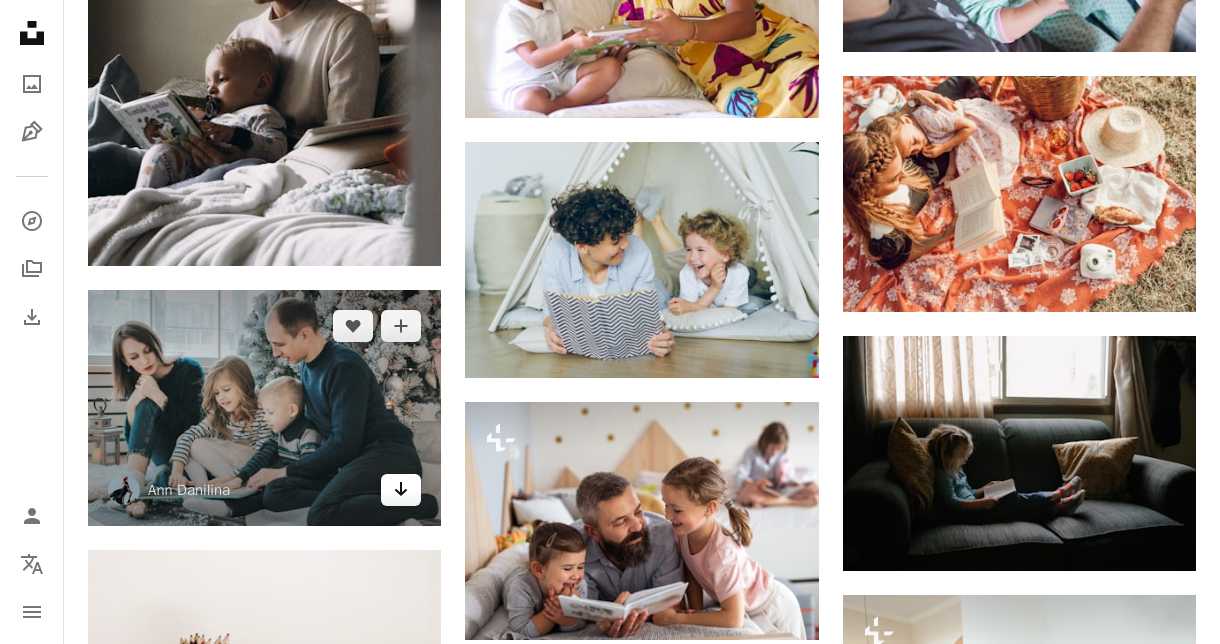 click 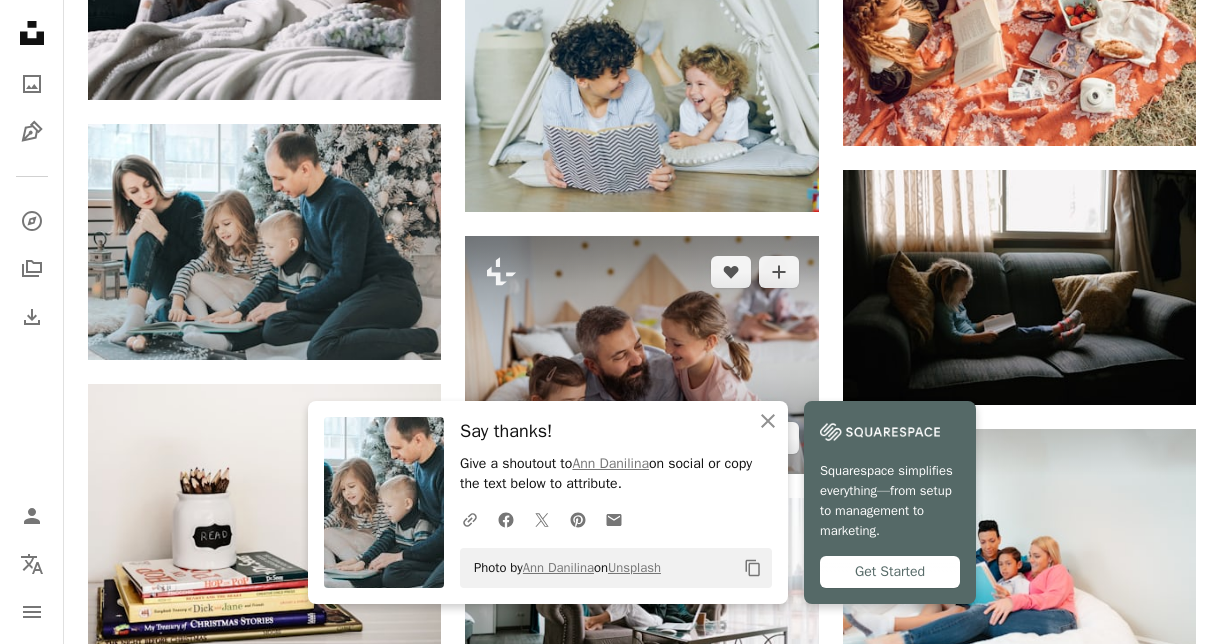 scroll, scrollTop: 1146, scrollLeft: 0, axis: vertical 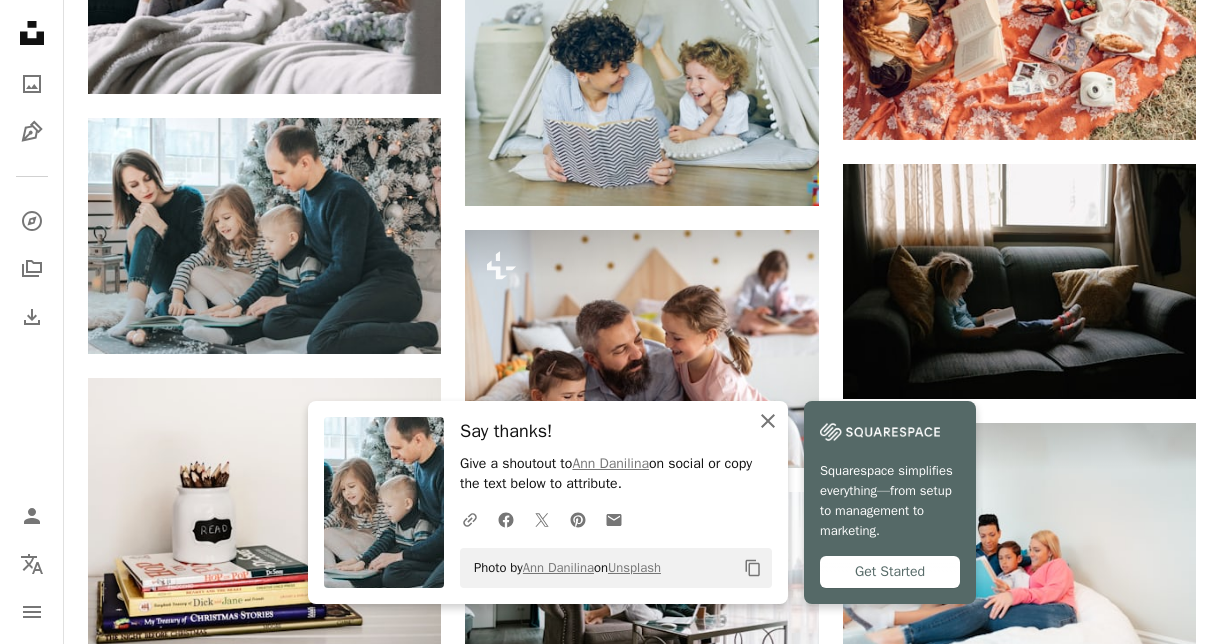 click on "An X shape" 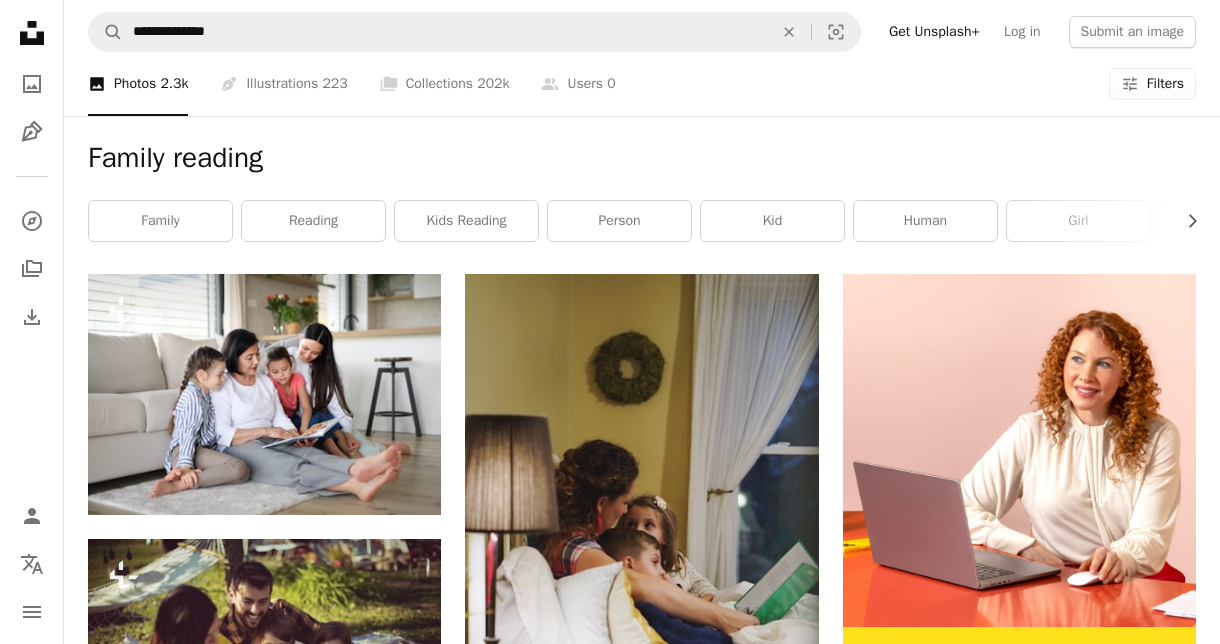 scroll, scrollTop: 0, scrollLeft: 0, axis: both 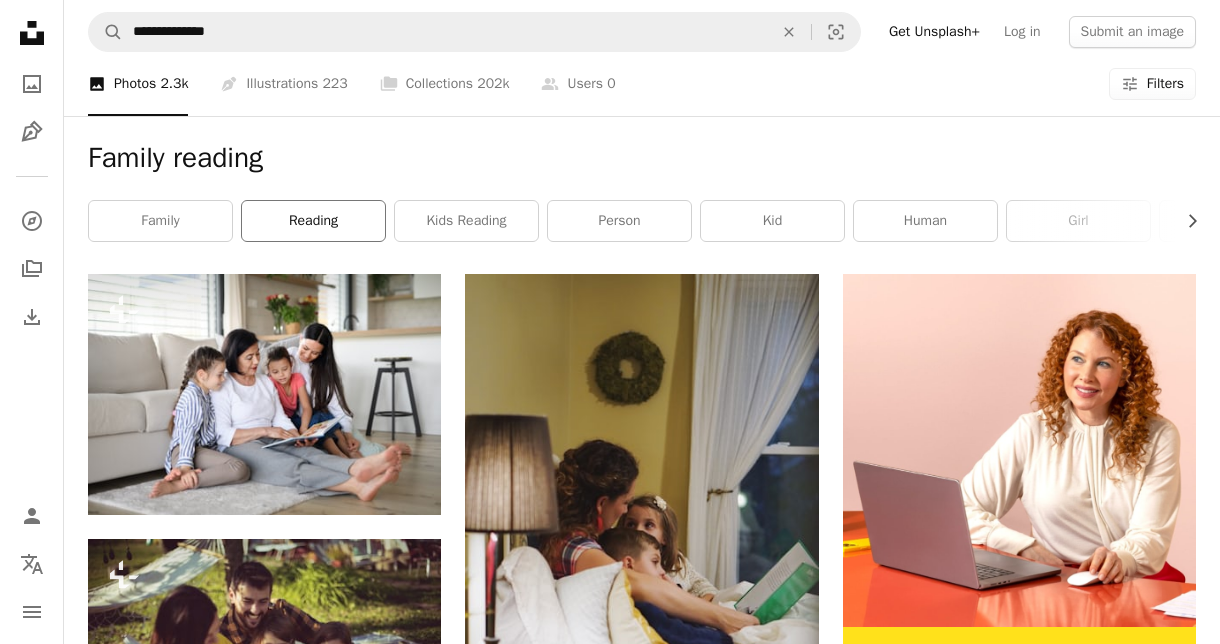 click on "reading" at bounding box center (313, 221) 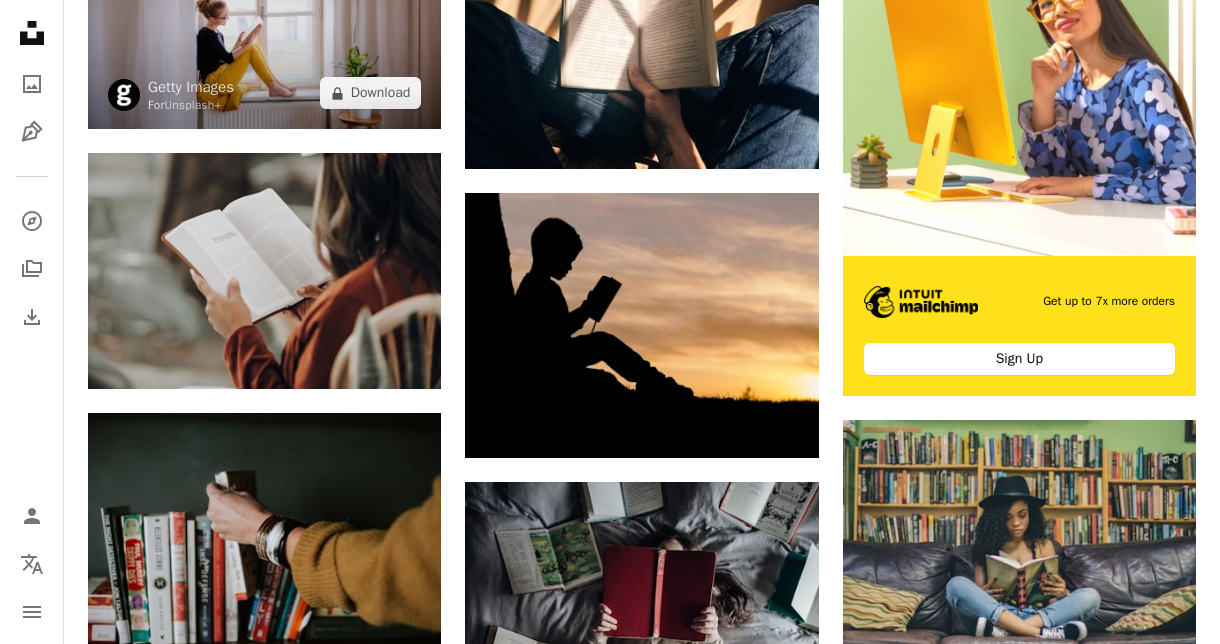 scroll, scrollTop: 371, scrollLeft: 0, axis: vertical 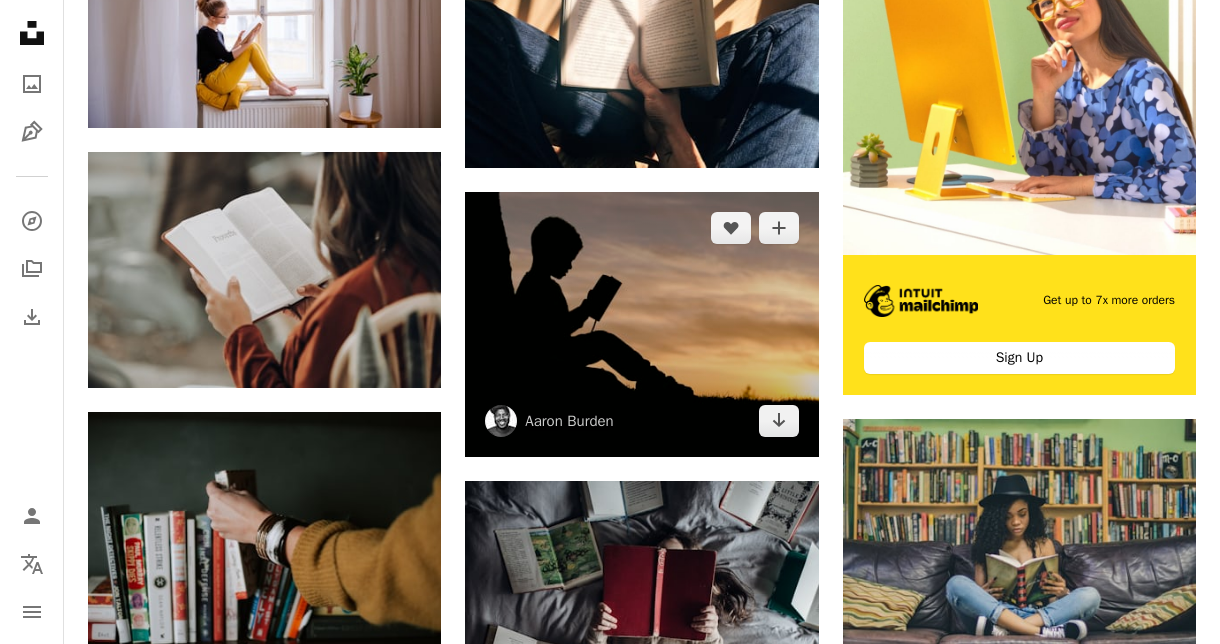 click at bounding box center [641, 324] 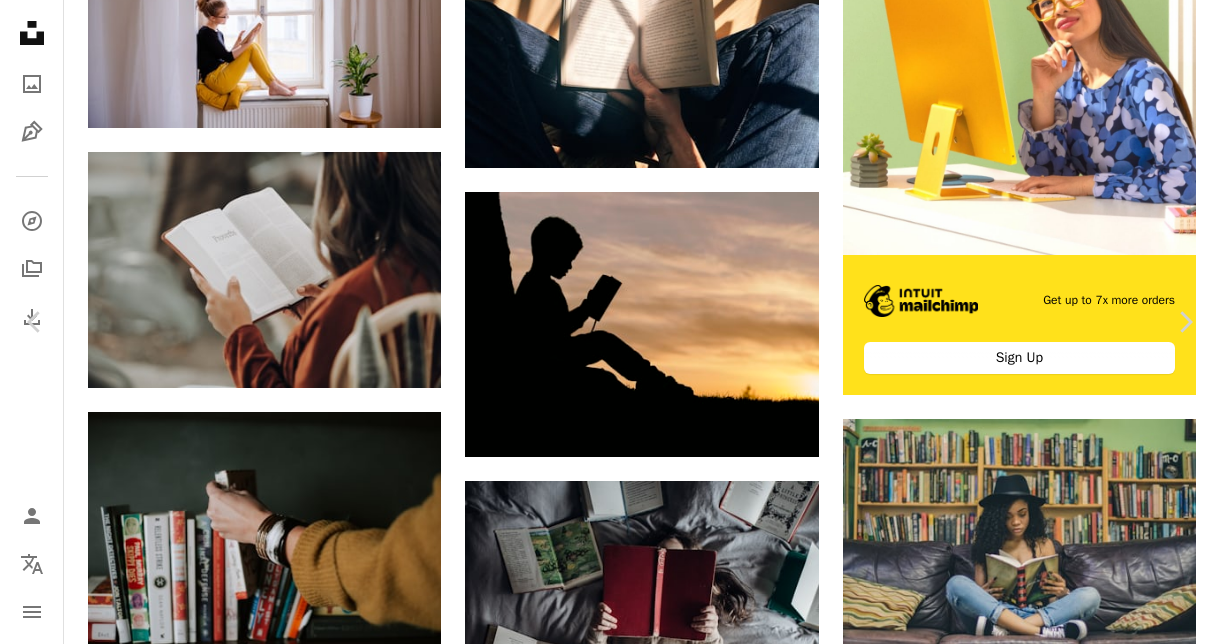 scroll, scrollTop: 0, scrollLeft: 0, axis: both 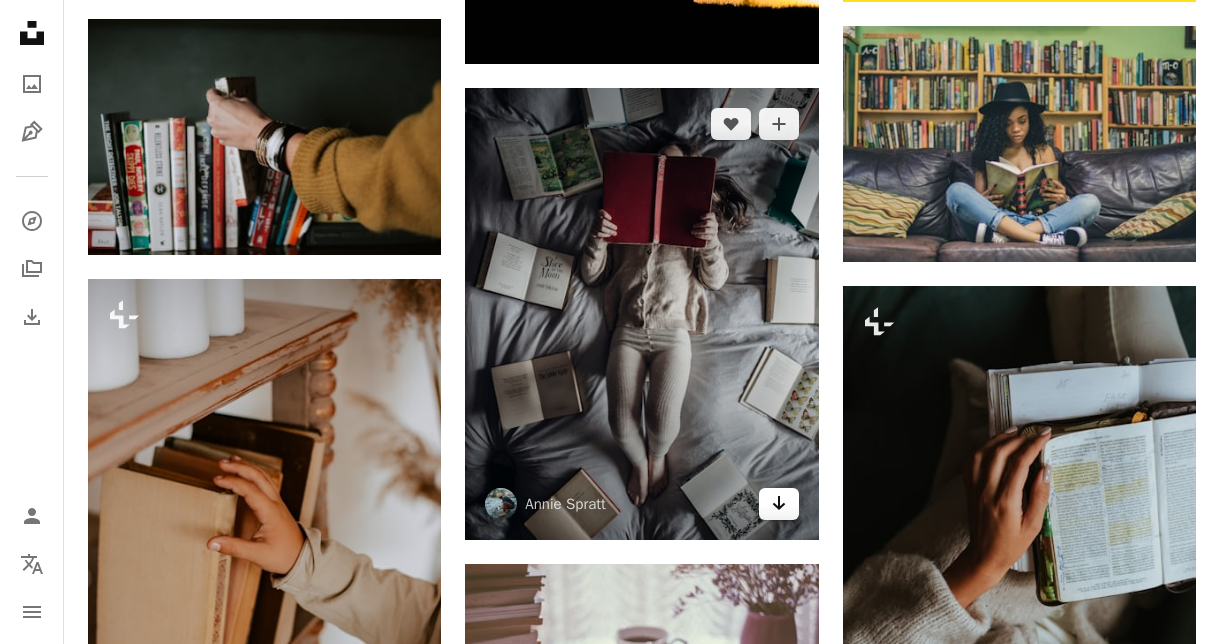 click on "Arrow pointing down" 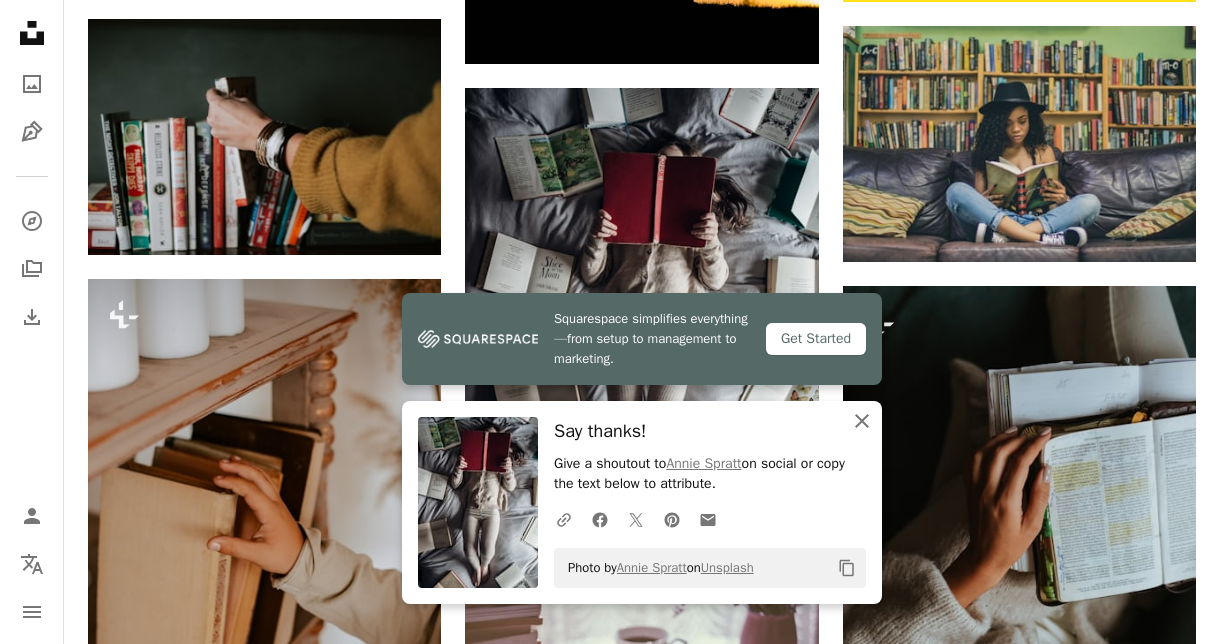 click on "An X shape" 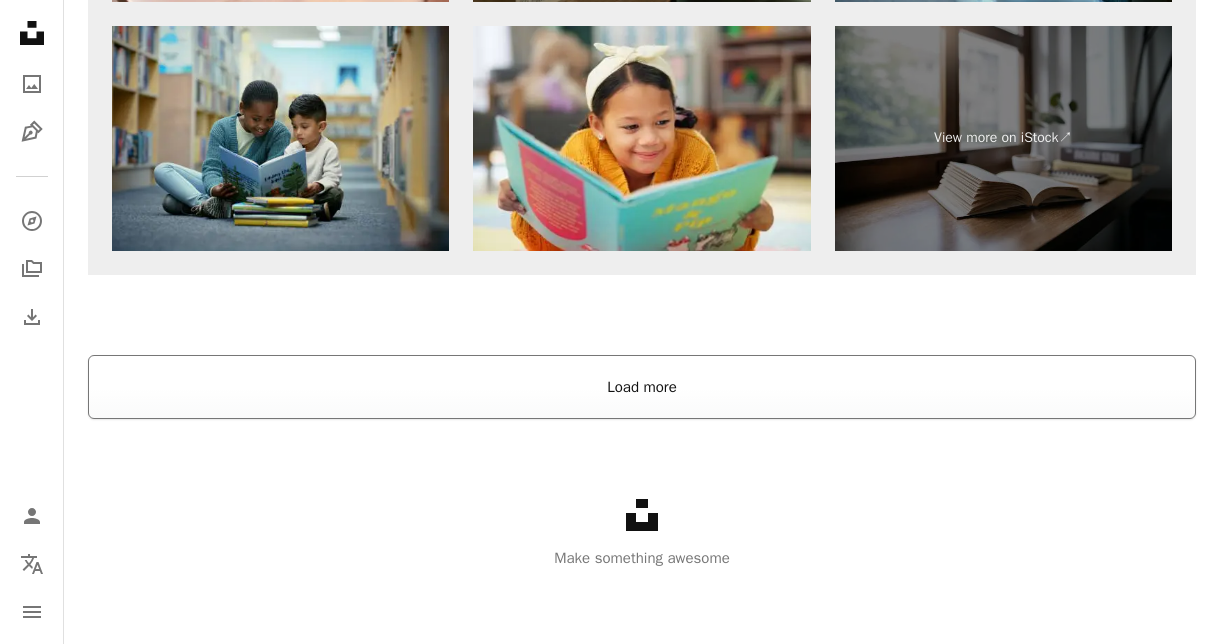 scroll, scrollTop: 3359, scrollLeft: 0, axis: vertical 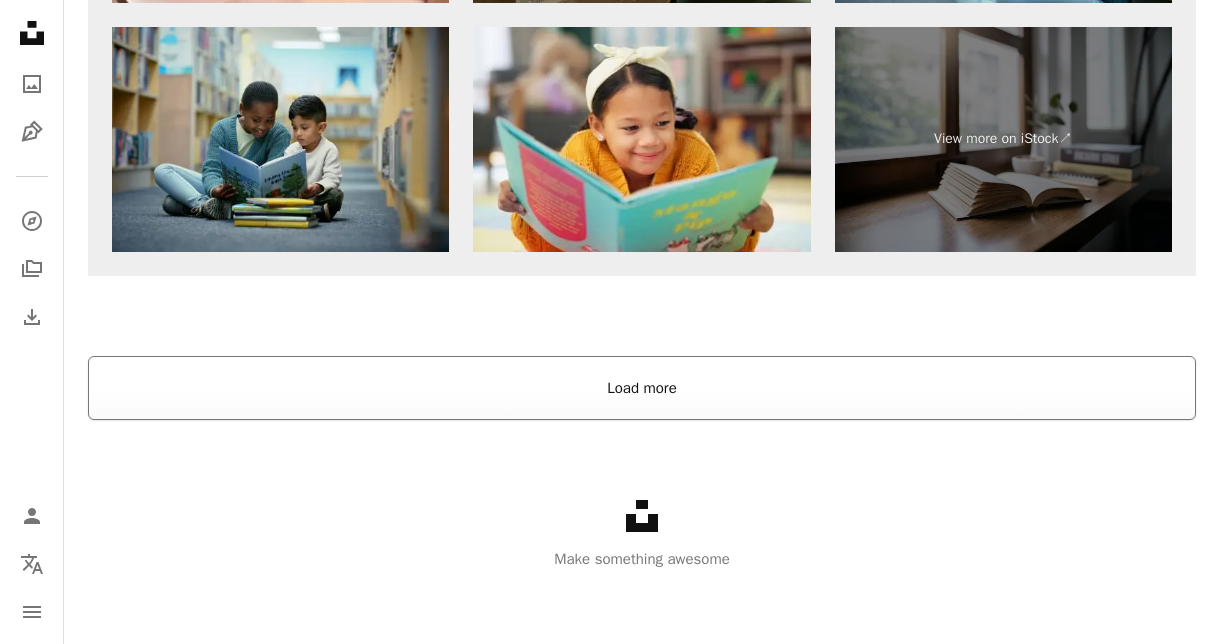 click on "Load more" at bounding box center [642, 388] 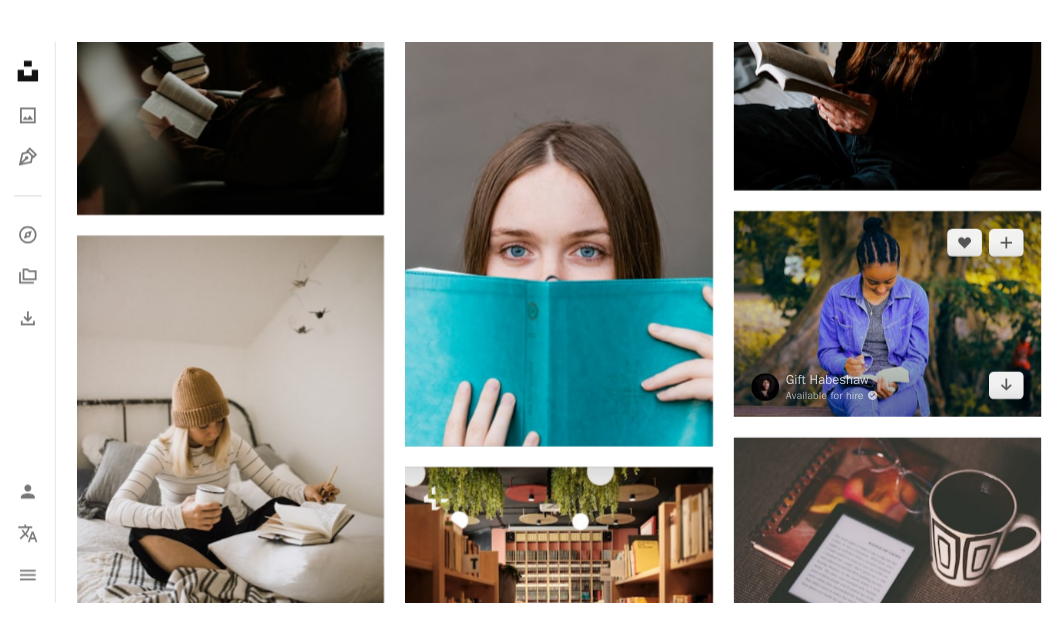scroll, scrollTop: 14809, scrollLeft: 0, axis: vertical 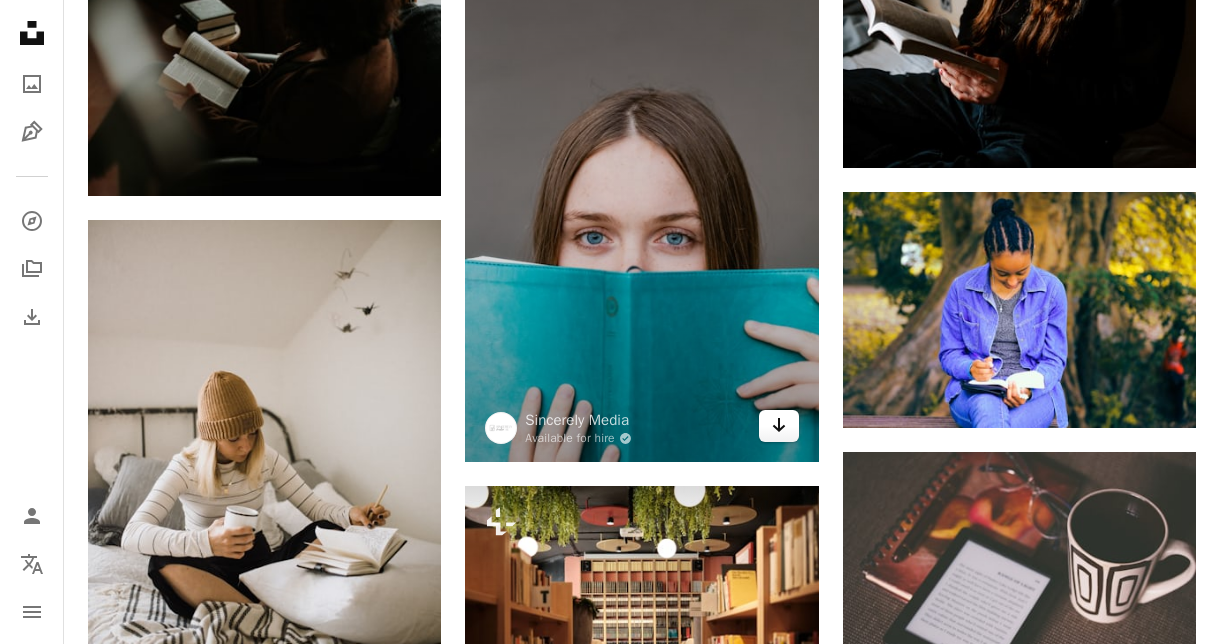 click on "Arrow pointing down" 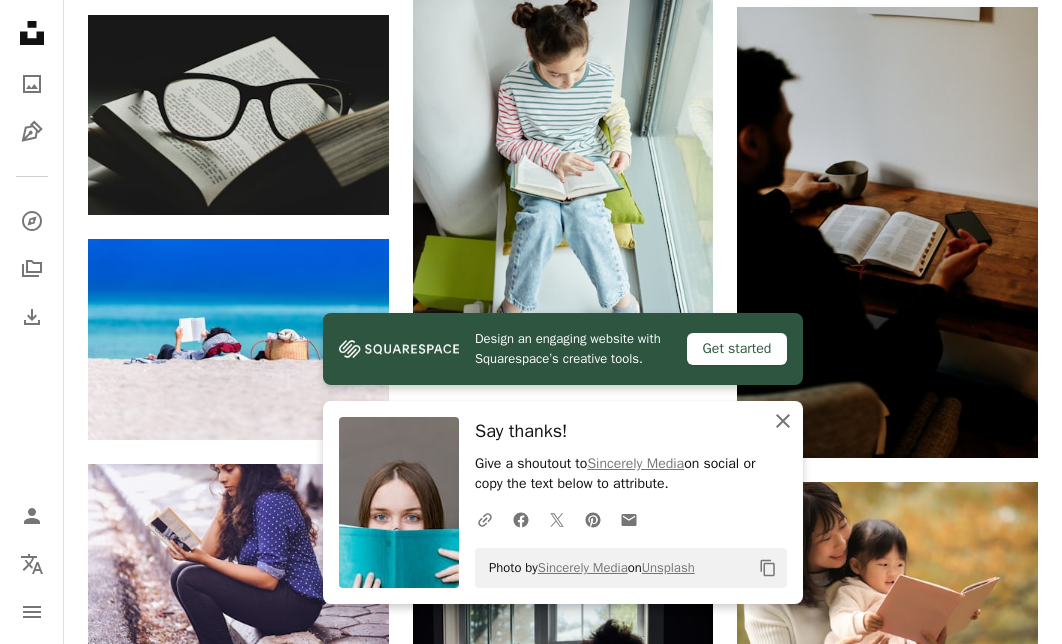click 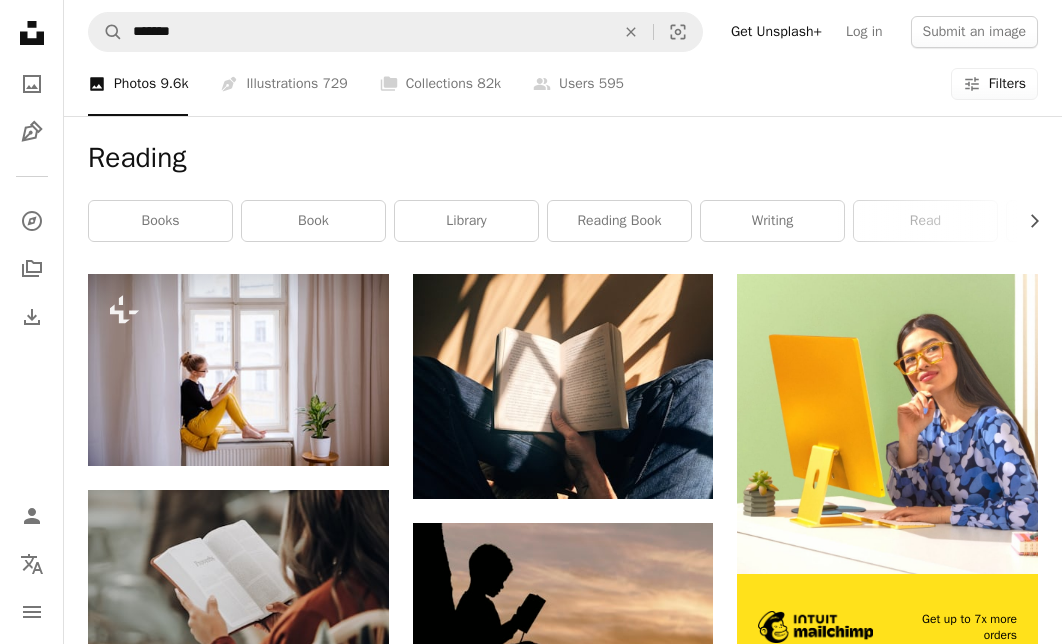 scroll, scrollTop: 0, scrollLeft: 0, axis: both 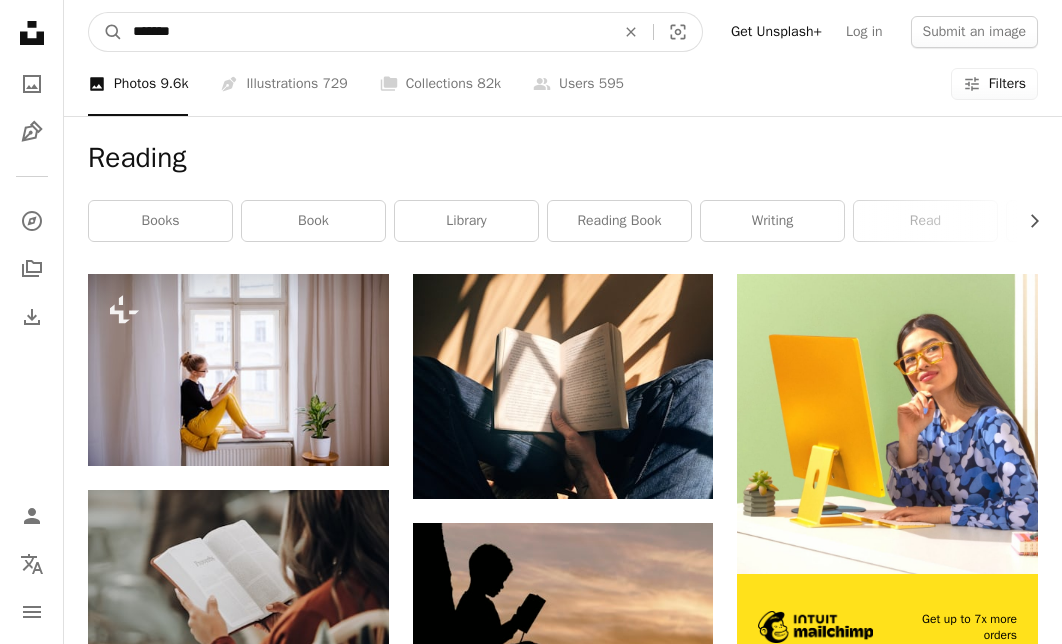 click on "*******" at bounding box center [366, 32] 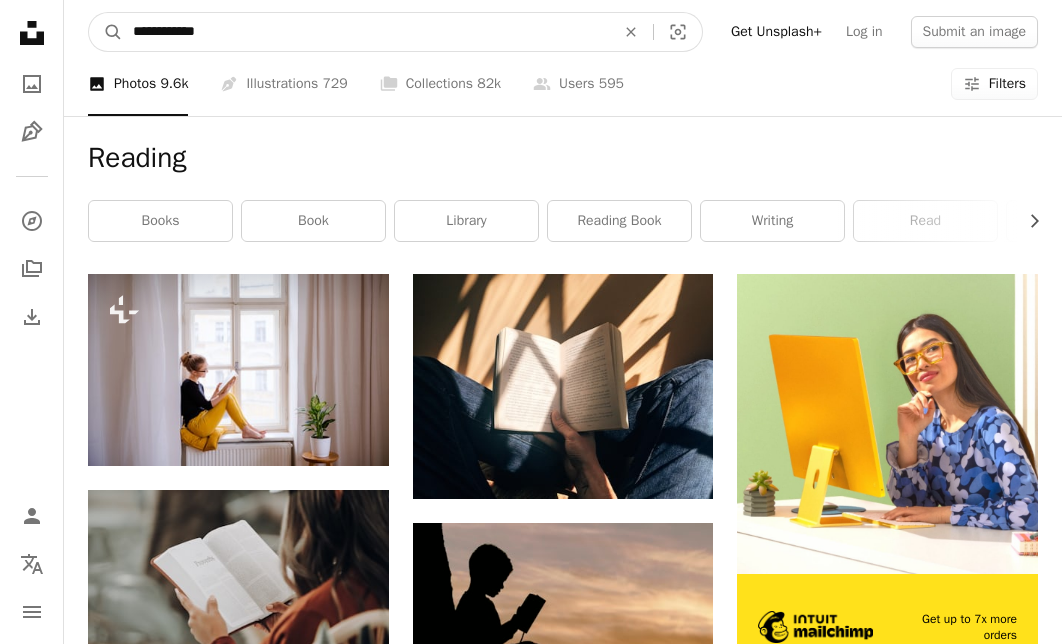 type on "**********" 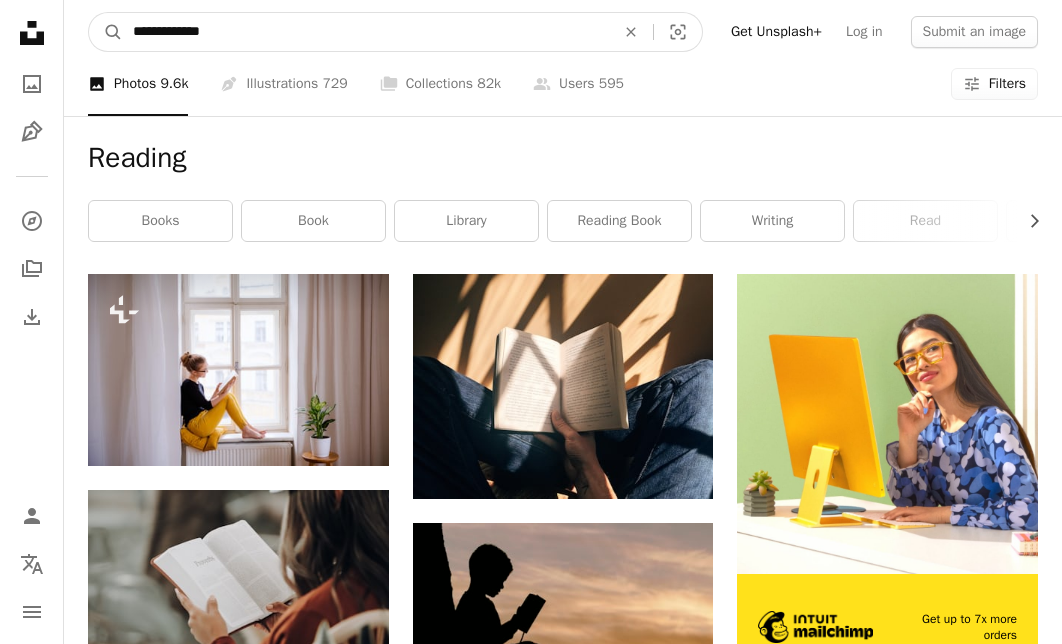 click on "A magnifying glass" at bounding box center (106, 32) 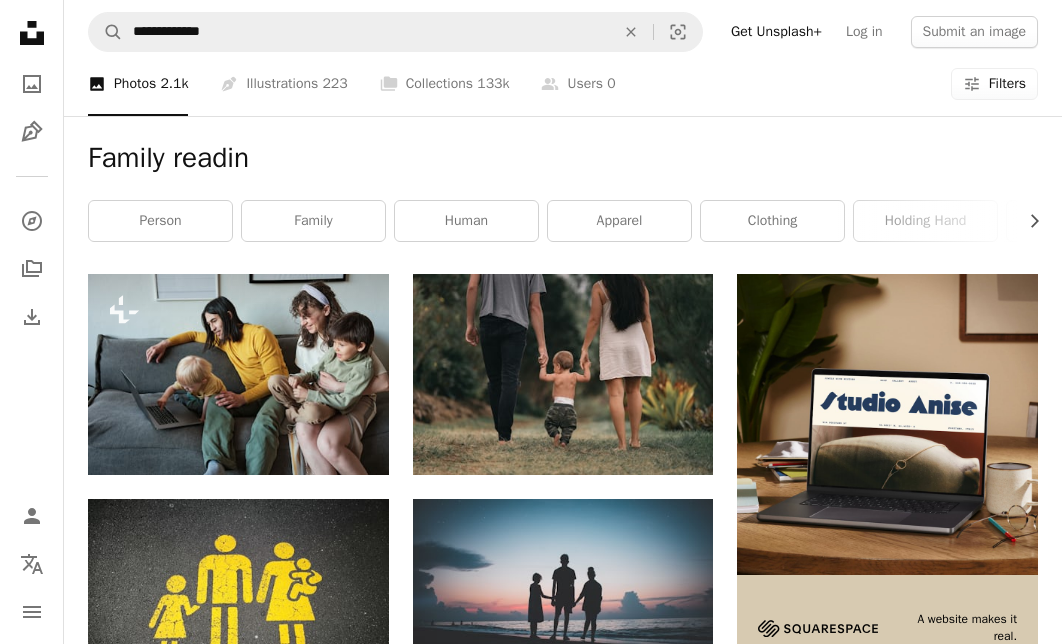 scroll, scrollTop: 0, scrollLeft: 0, axis: both 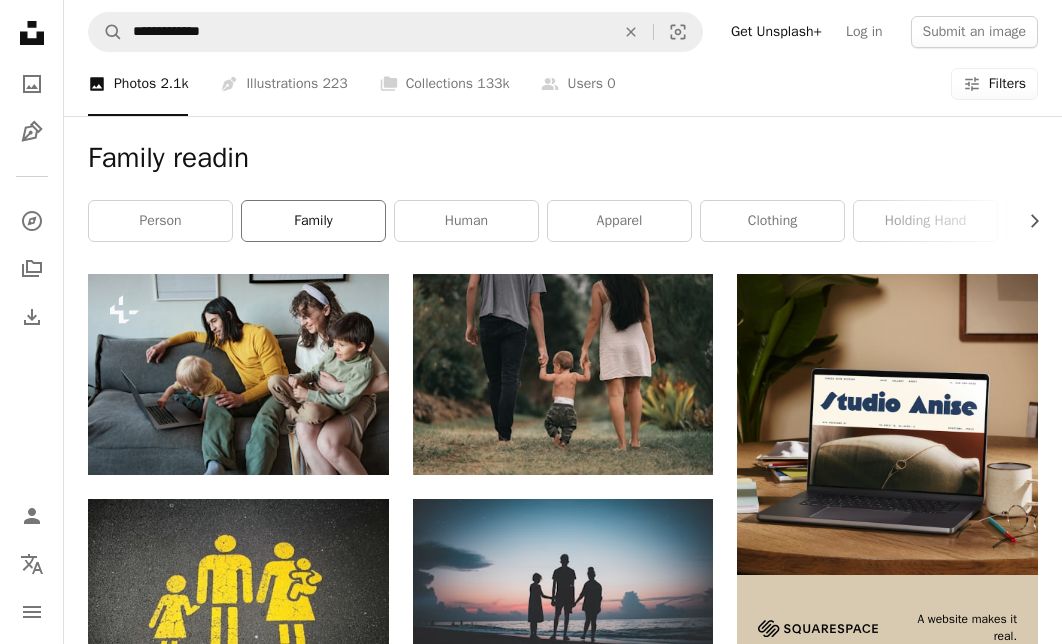 click on "family" at bounding box center [313, 221] 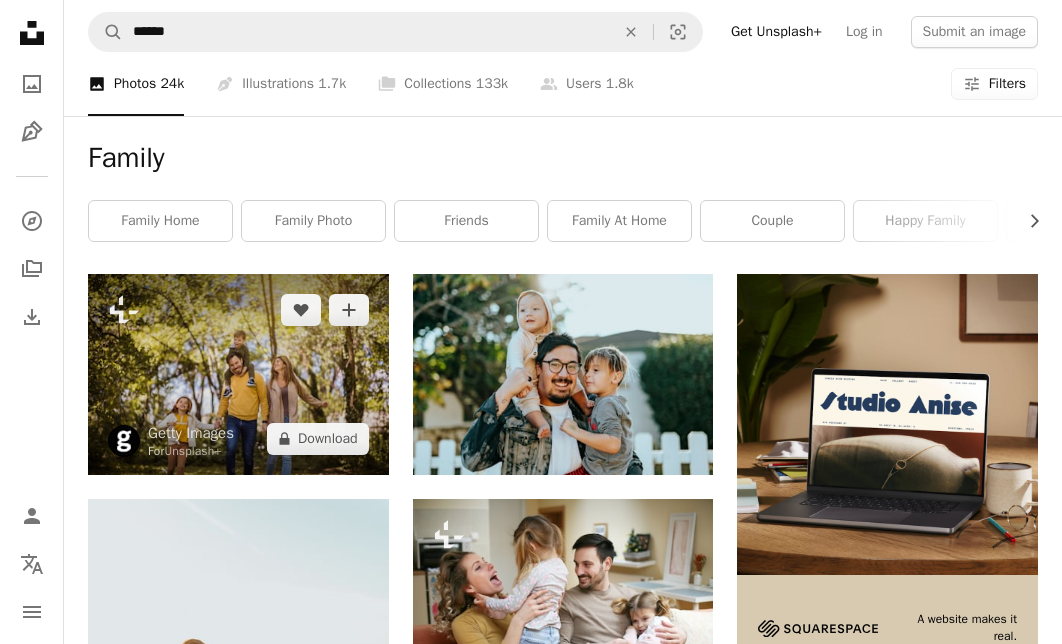click at bounding box center (238, 374) 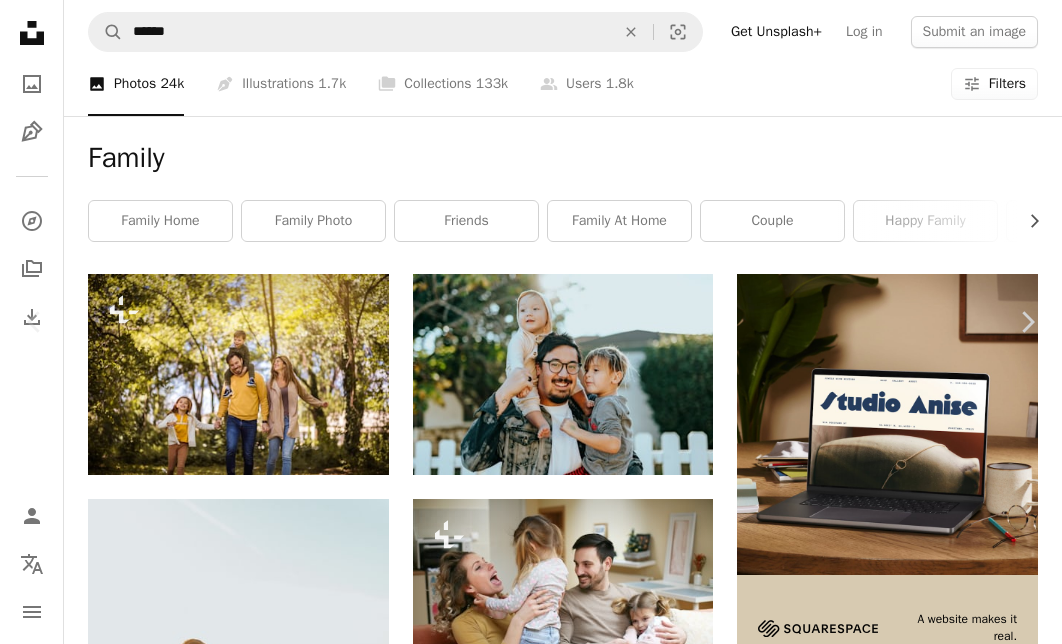 scroll, scrollTop: 222, scrollLeft: 0, axis: vertical 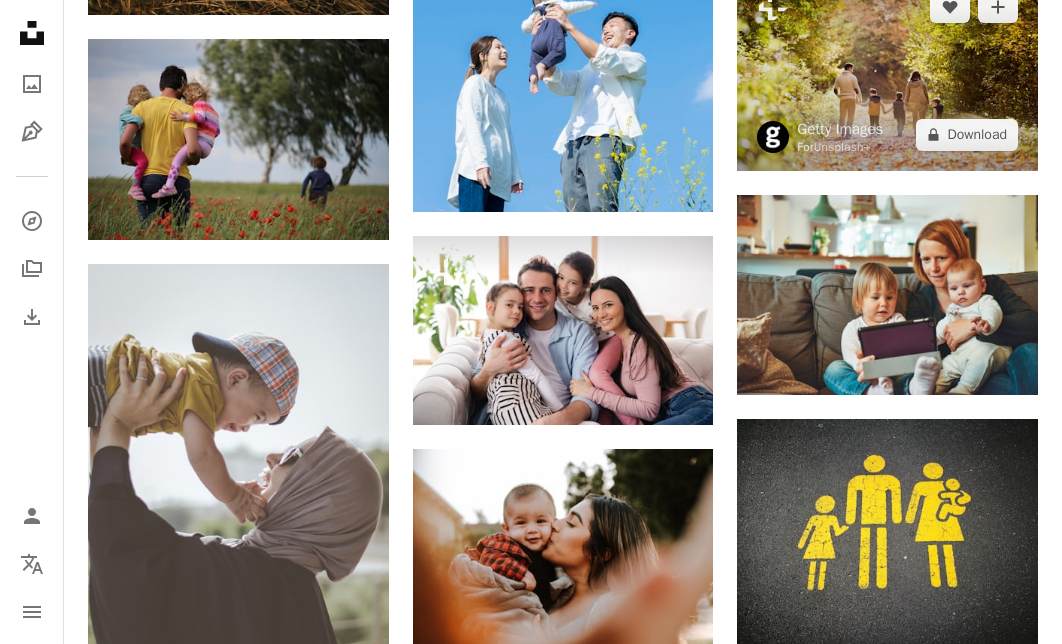 click at bounding box center [887, 71] 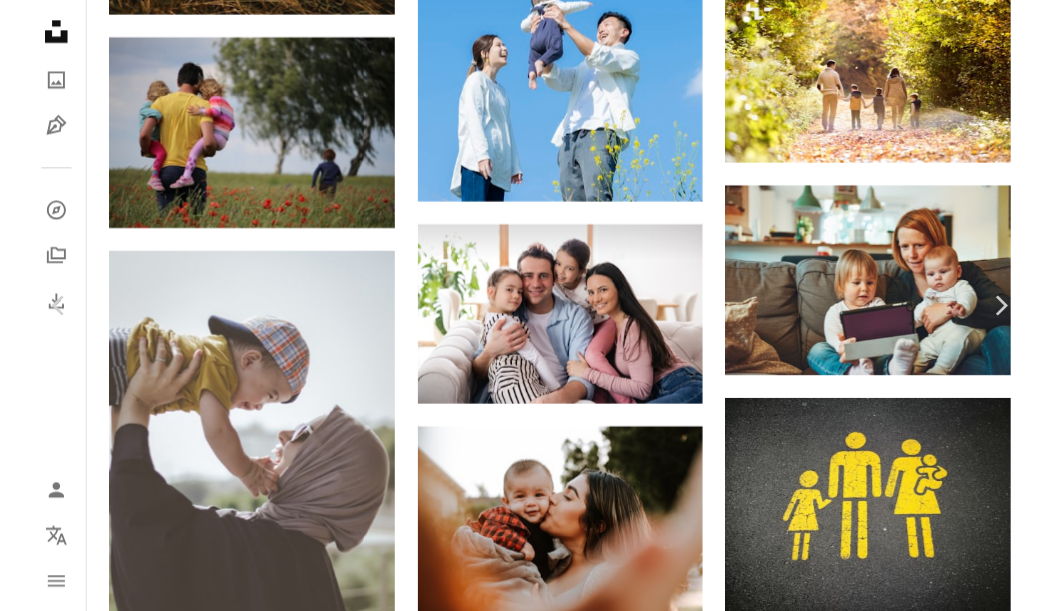 scroll, scrollTop: 155, scrollLeft: 0, axis: vertical 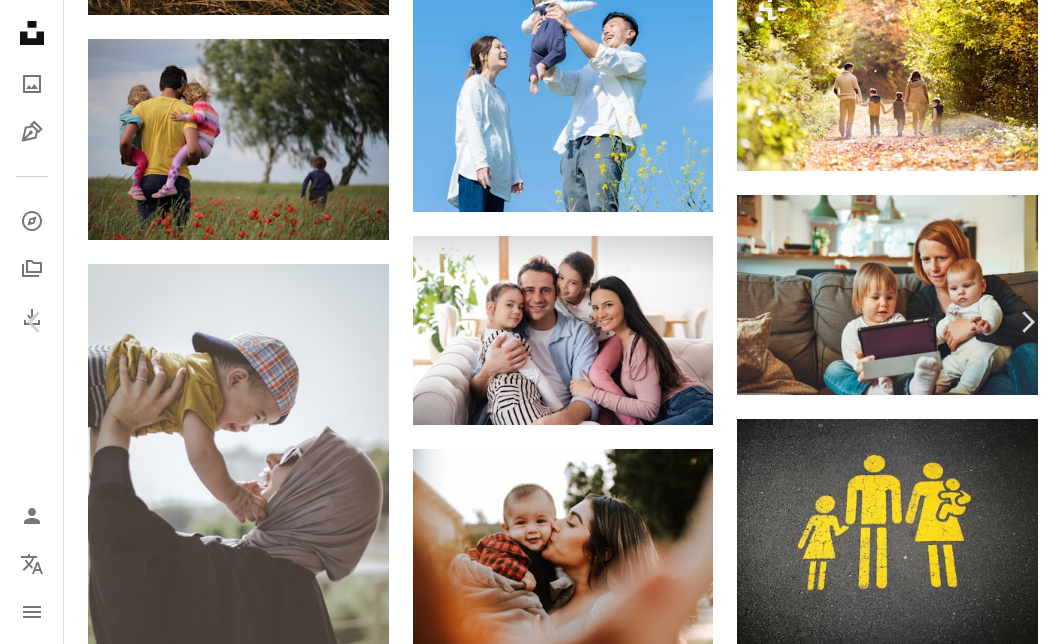 click on "A lock   Download" at bounding box center [901, 21236] 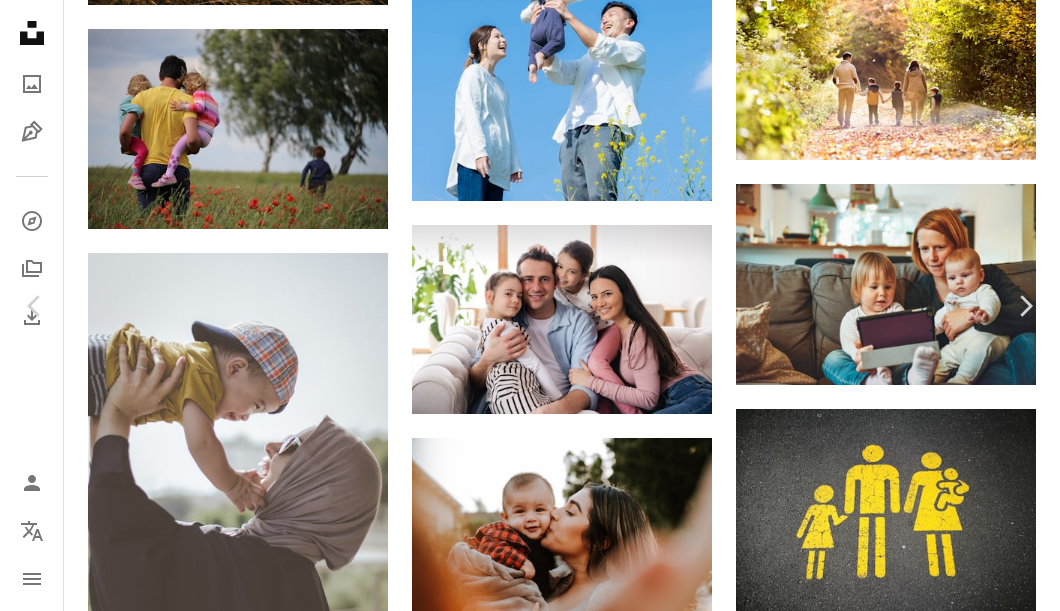 drag, startPoint x: 252, startPoint y: 383, endPoint x: 252, endPoint y: 371, distance: 12 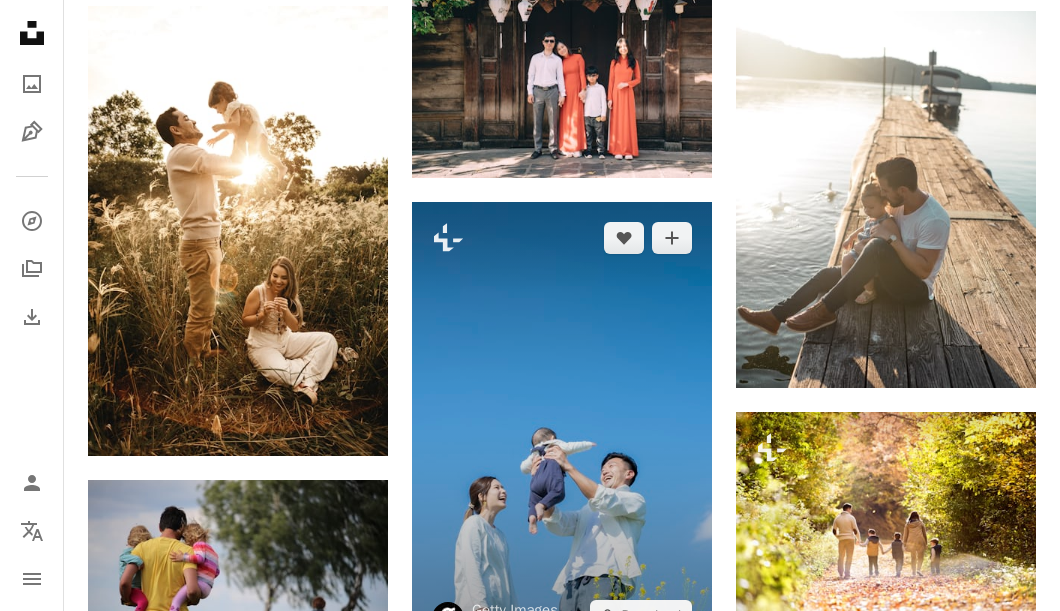 scroll, scrollTop: 4938, scrollLeft: 0, axis: vertical 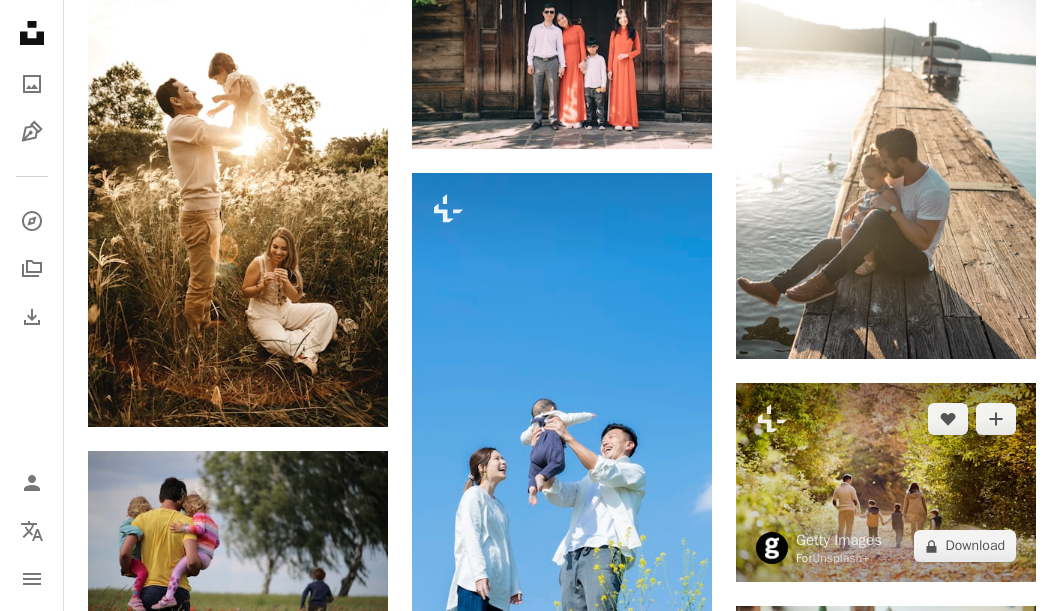 click at bounding box center [886, 483] 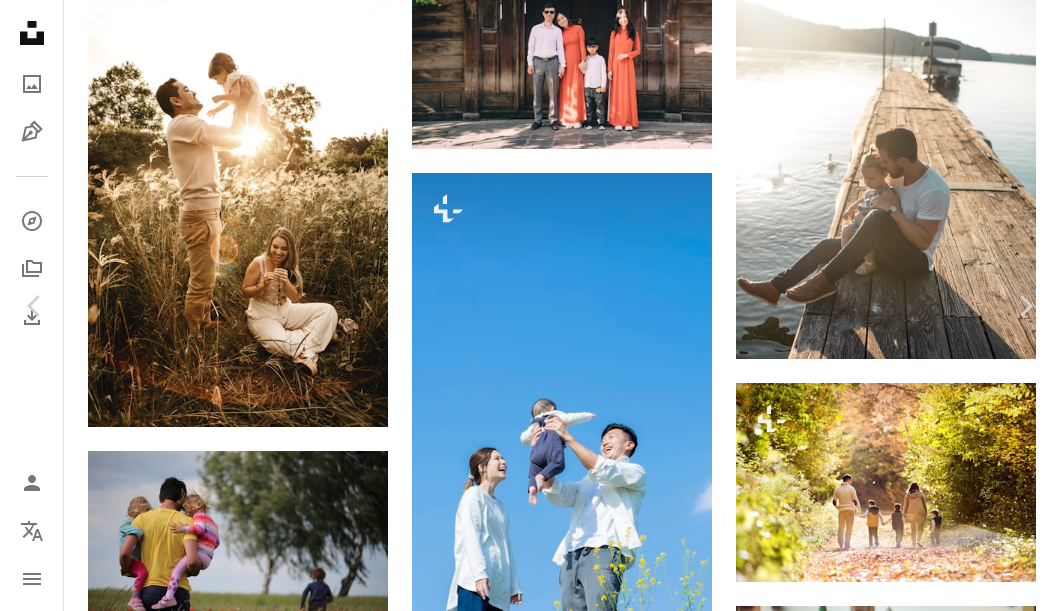 scroll, scrollTop: 3718, scrollLeft: 0, axis: vertical 